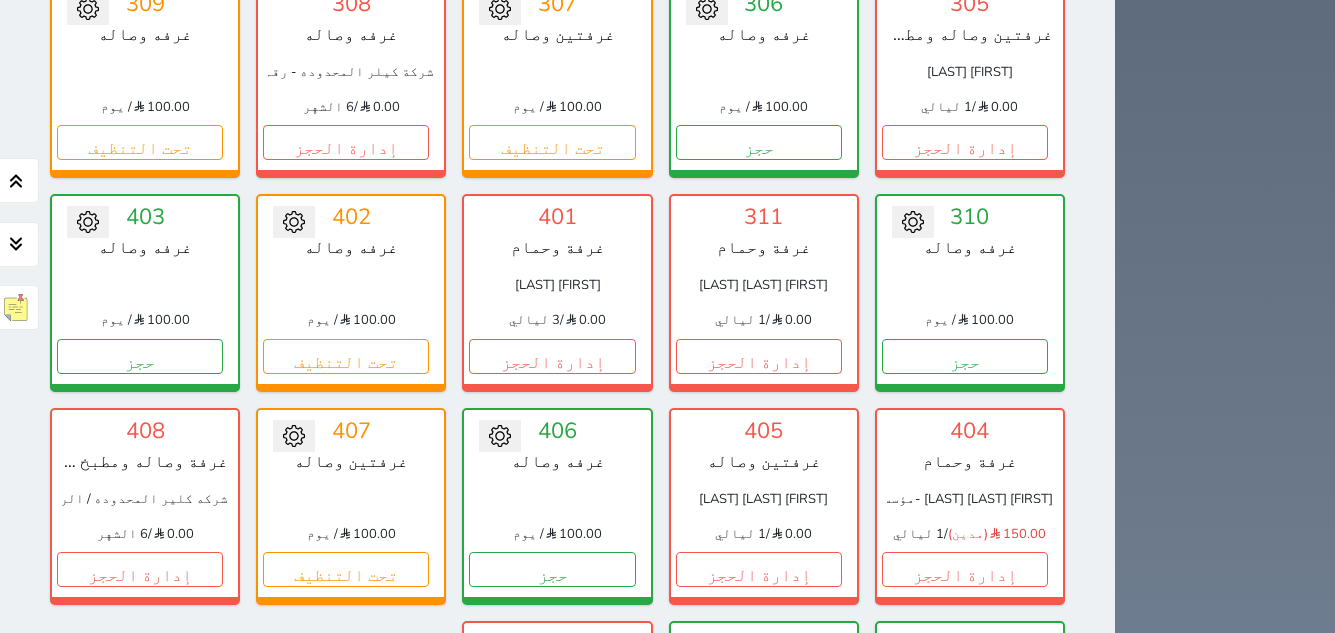 scroll, scrollTop: 1775, scrollLeft: 0, axis: vertical 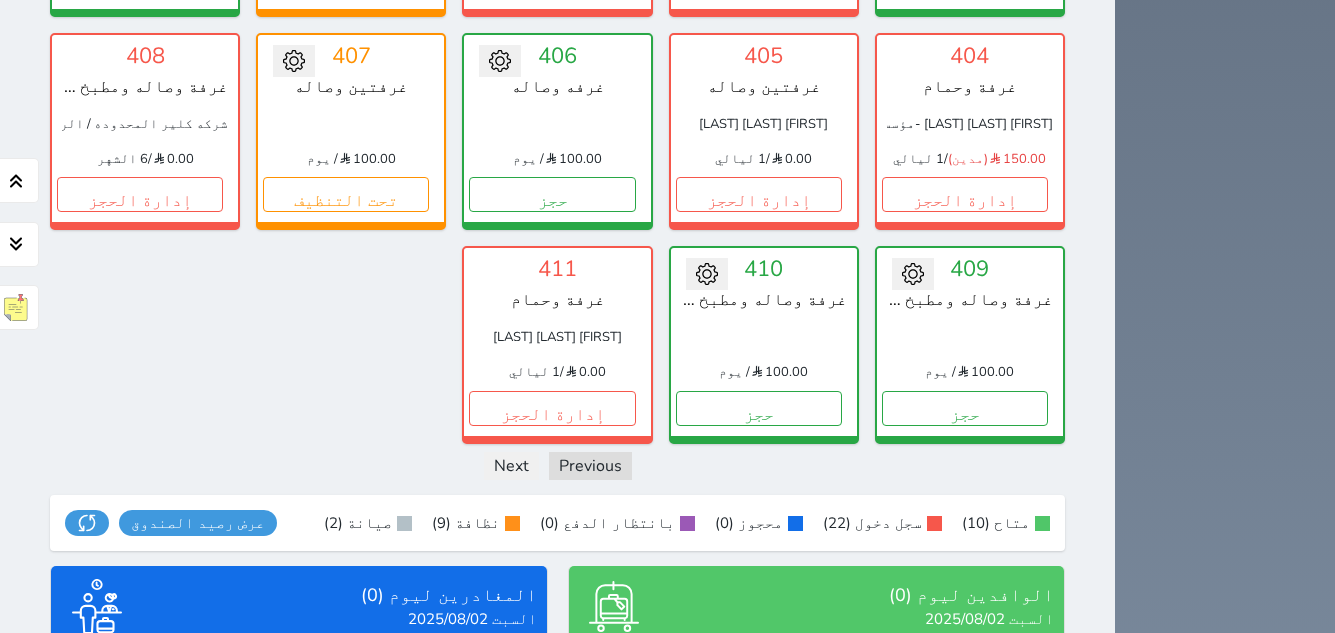 click on "عرض الوافدين" at bounding box center [816, 785] 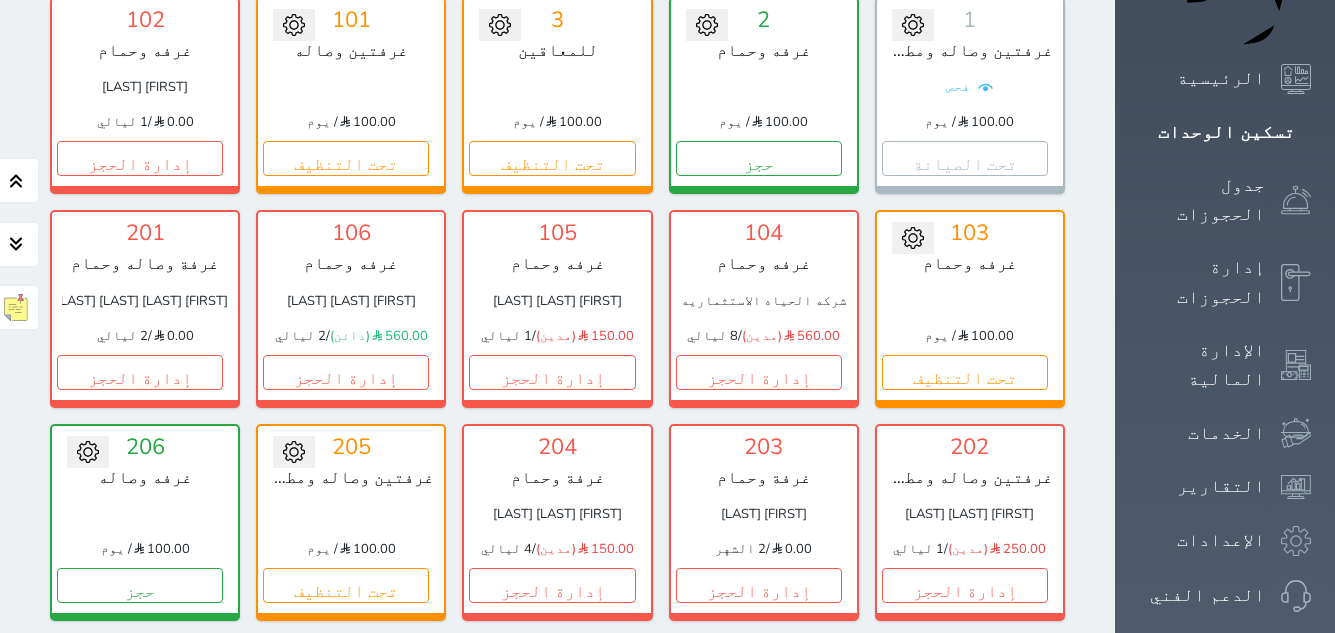 scroll, scrollTop: 265, scrollLeft: 0, axis: vertical 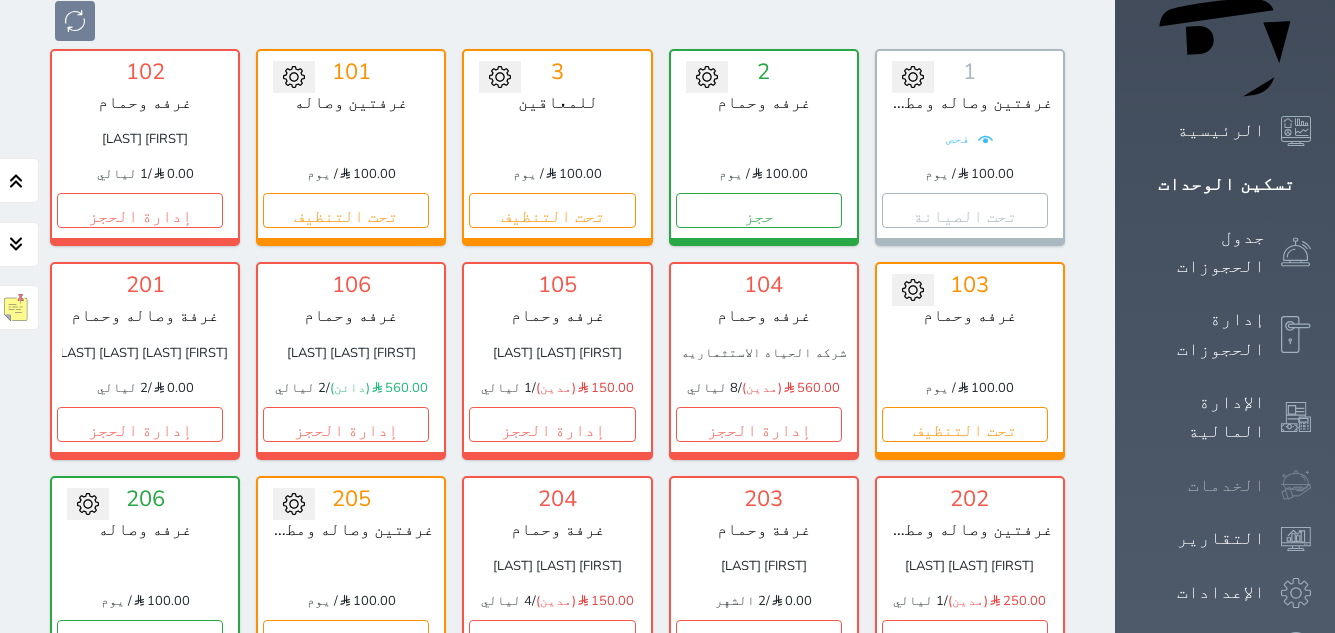 click at bounding box center (1296, 485) 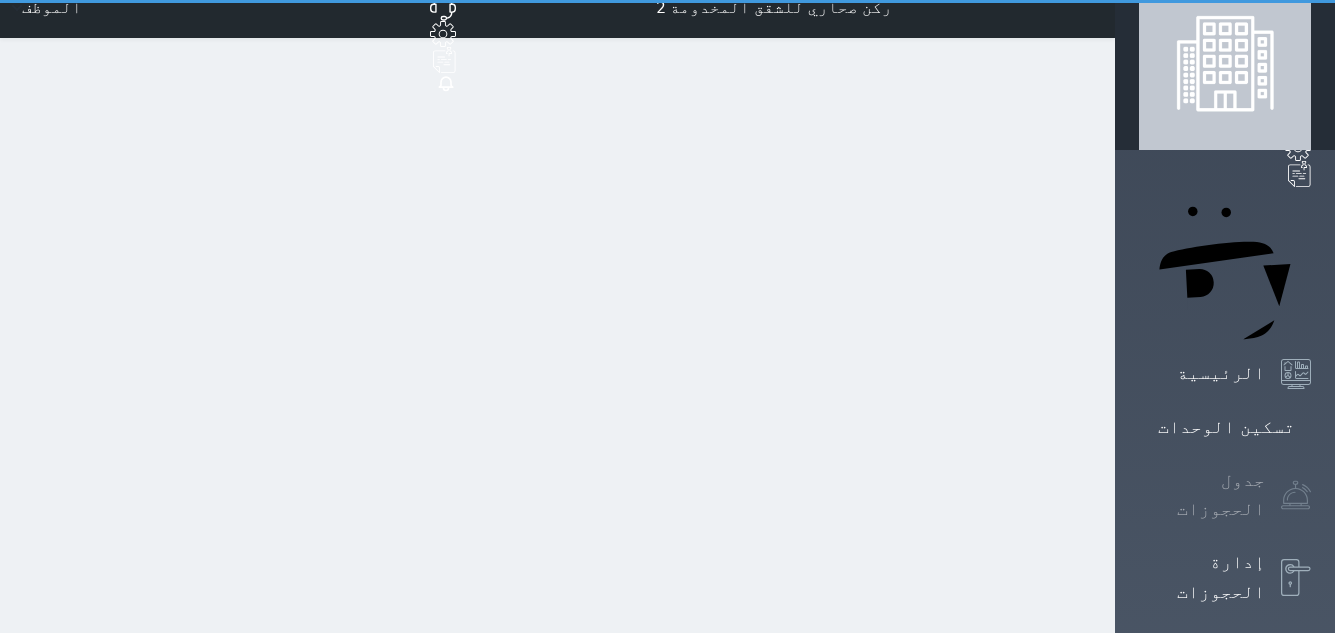 scroll, scrollTop: 0, scrollLeft: 0, axis: both 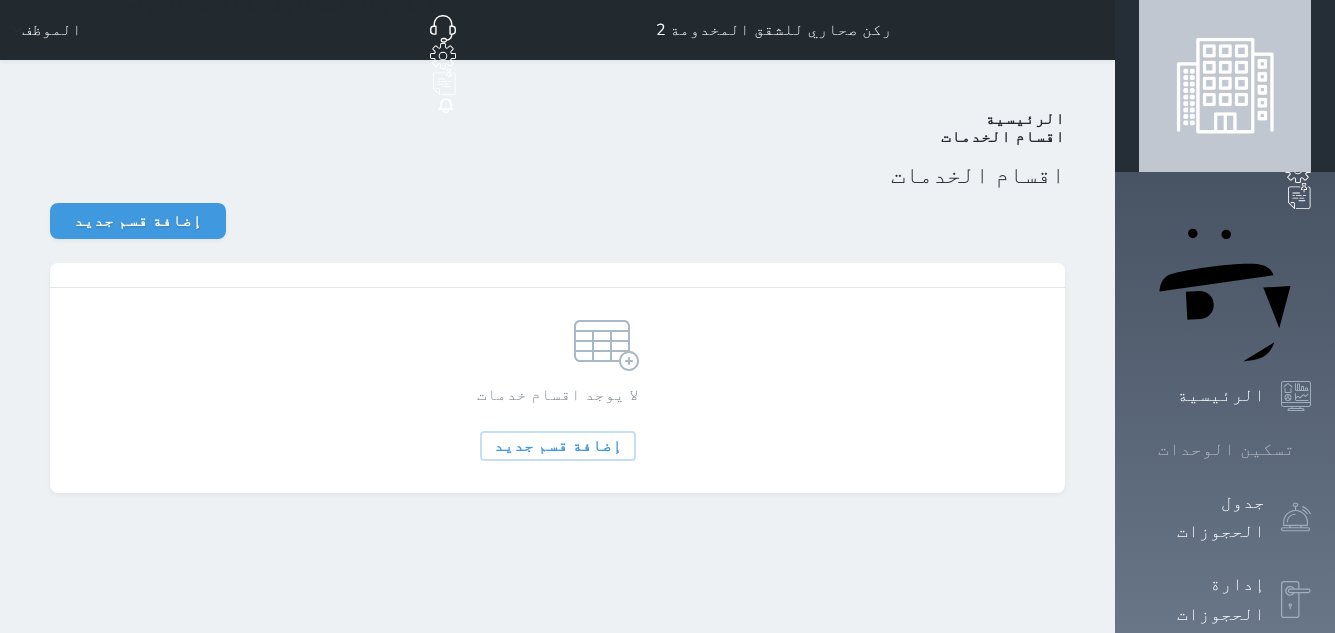 click on "تسكين الوحدات" at bounding box center (1226, 449) 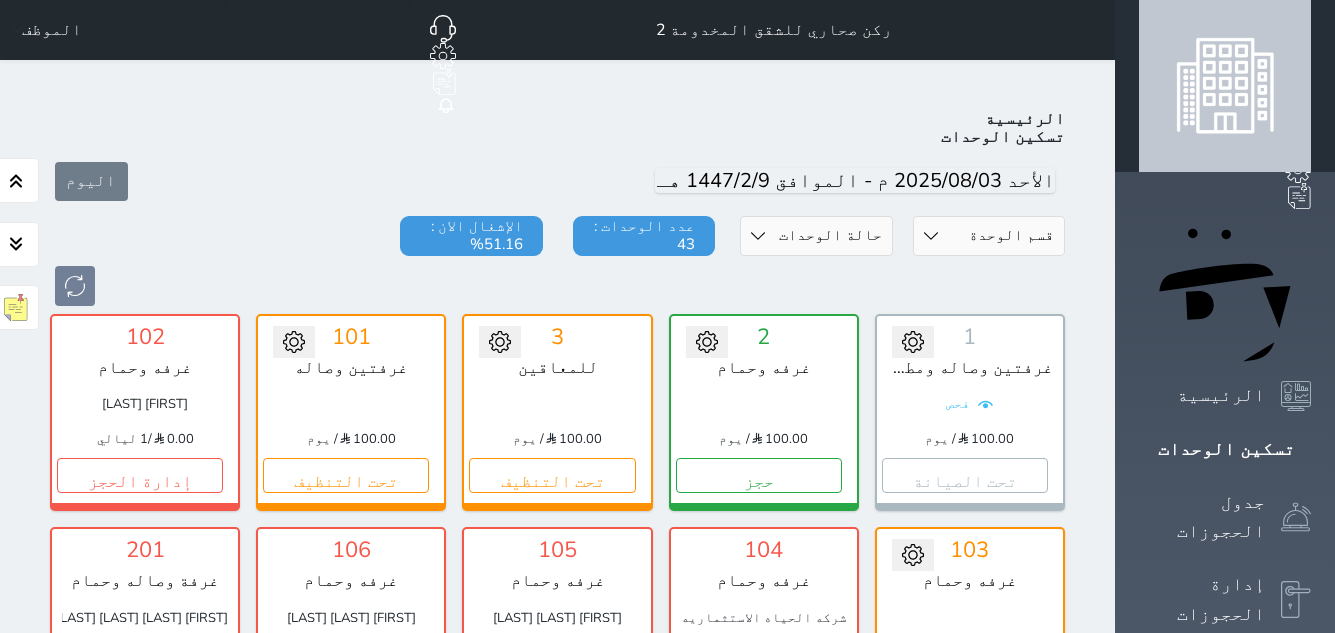 scroll, scrollTop: 78, scrollLeft: 0, axis: vertical 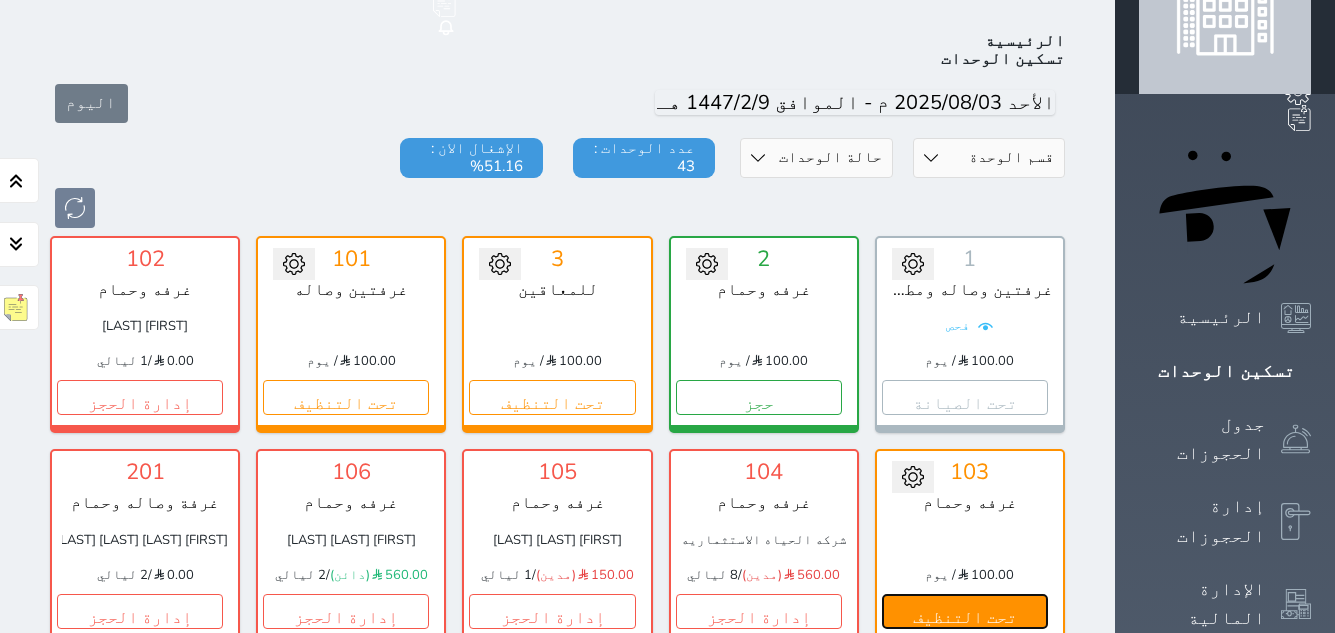 click on "تحت التنظيف" at bounding box center [965, 611] 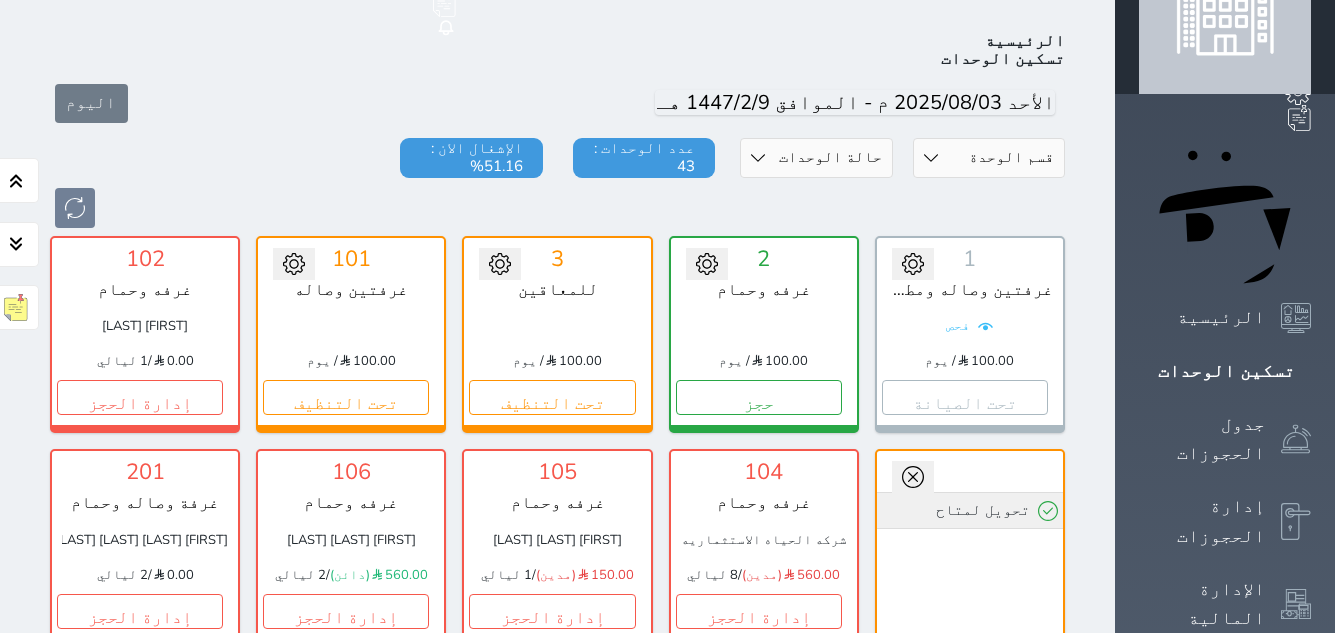 click on "تحويل لمتاح" at bounding box center (970, 510) 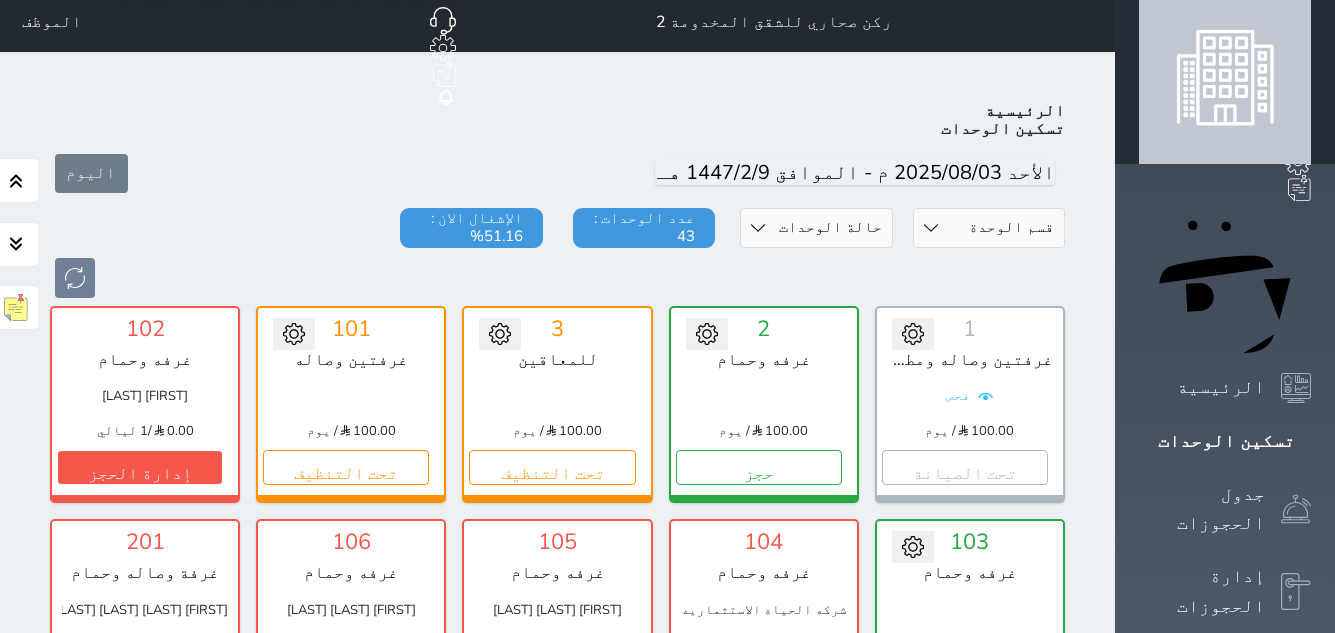 scroll, scrollTop: 0, scrollLeft: 0, axis: both 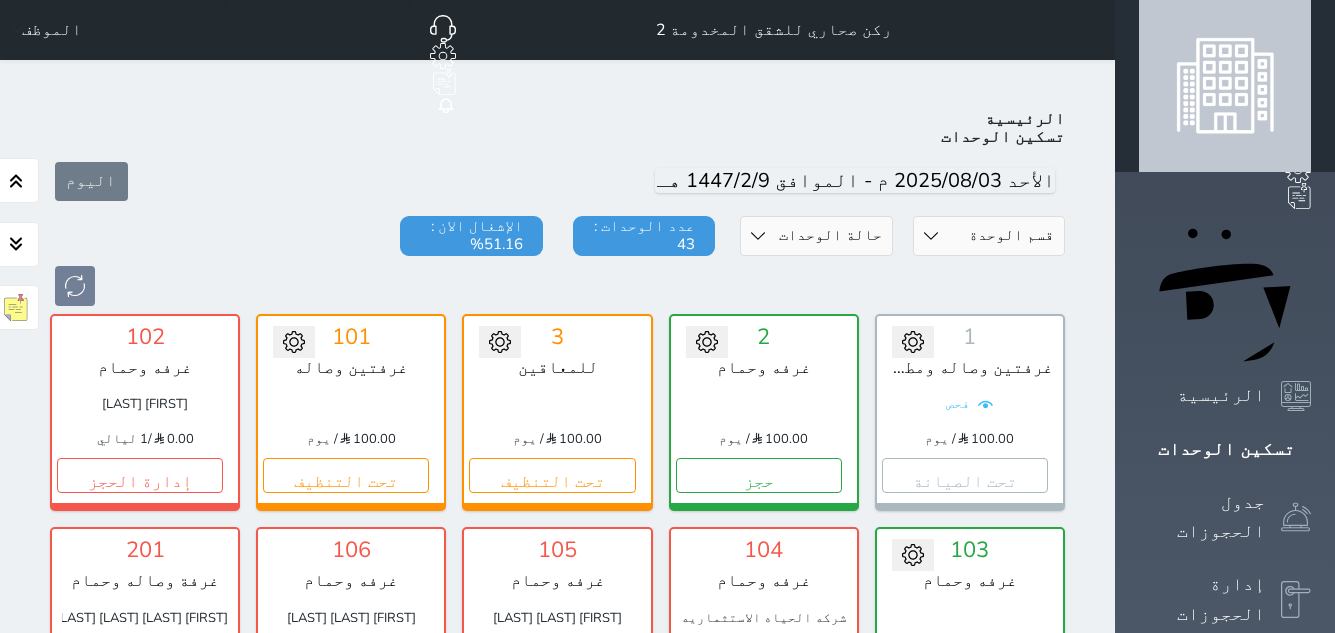 click on "حجز" at bounding box center (965, 689) 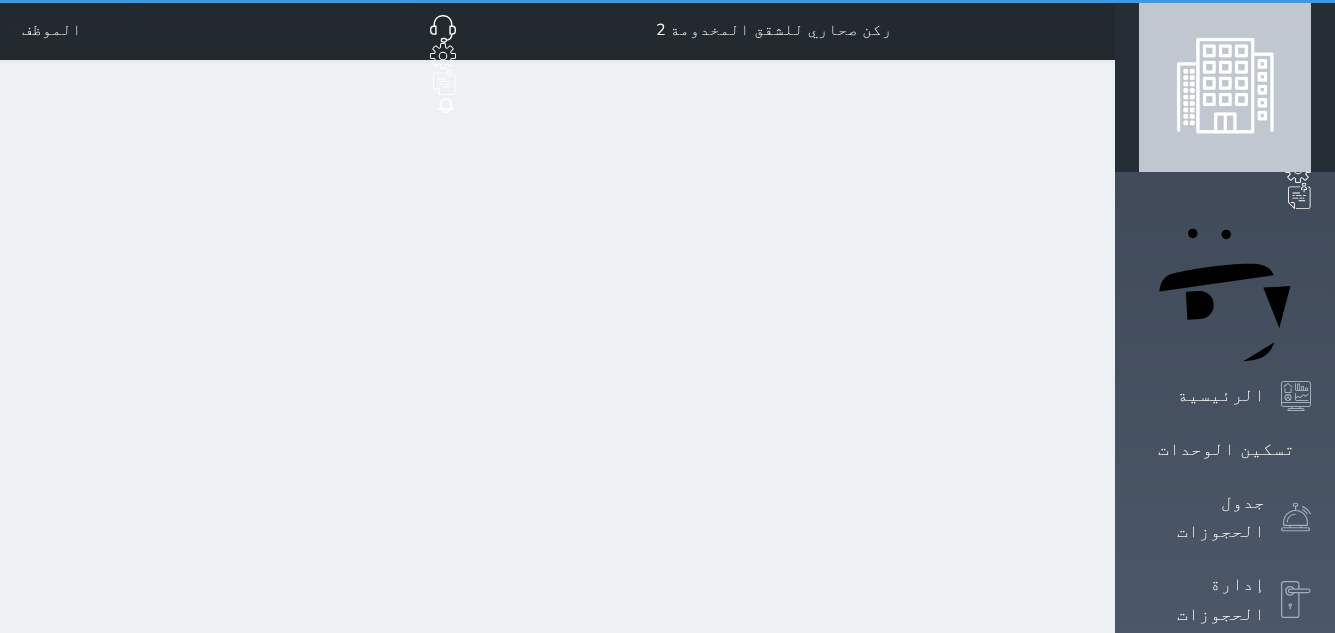 select on "1" 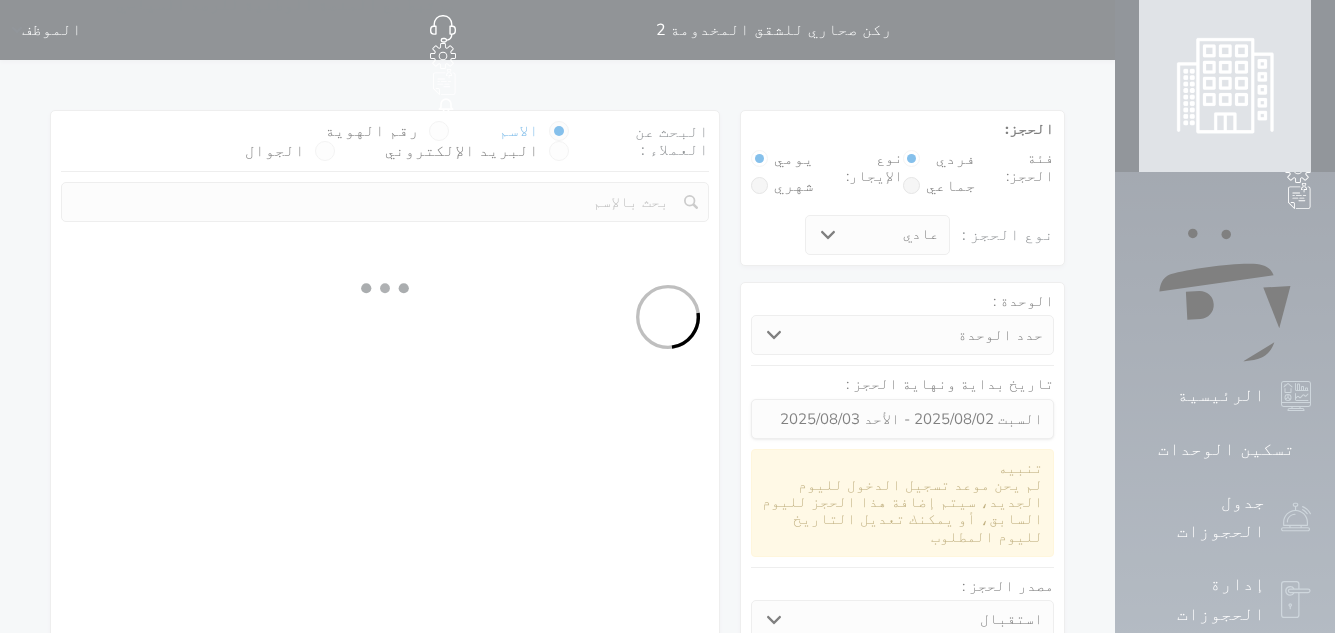 select 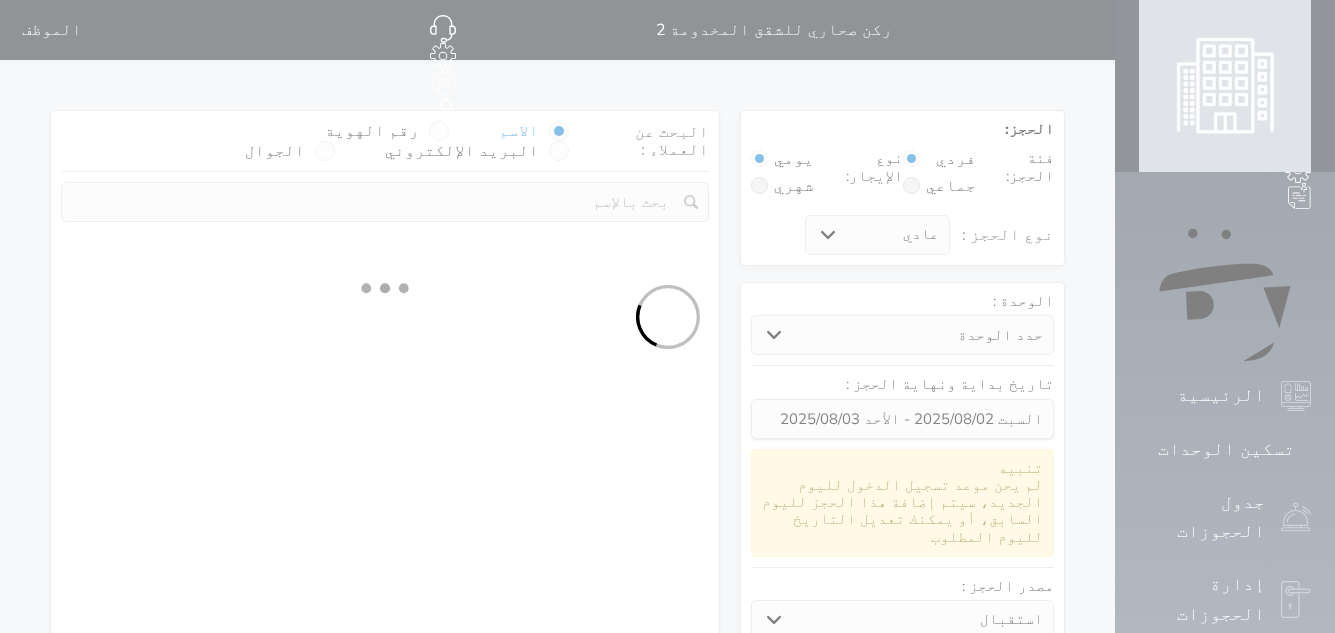 select on "1" 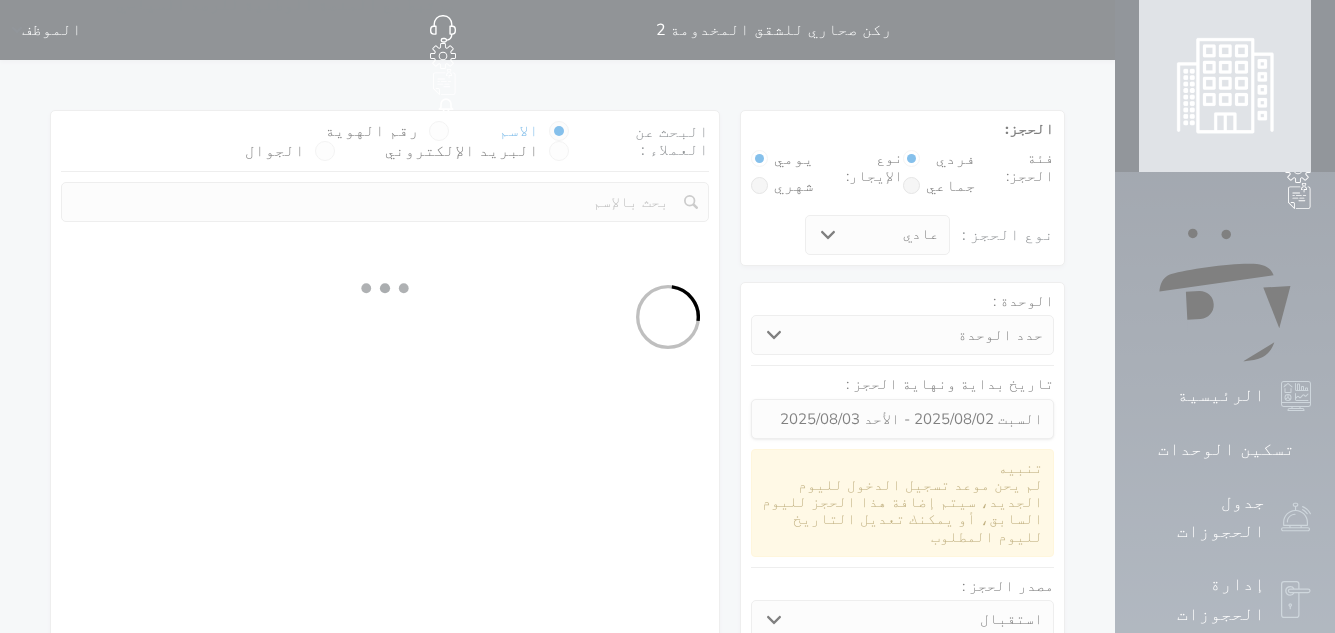 select on "113" 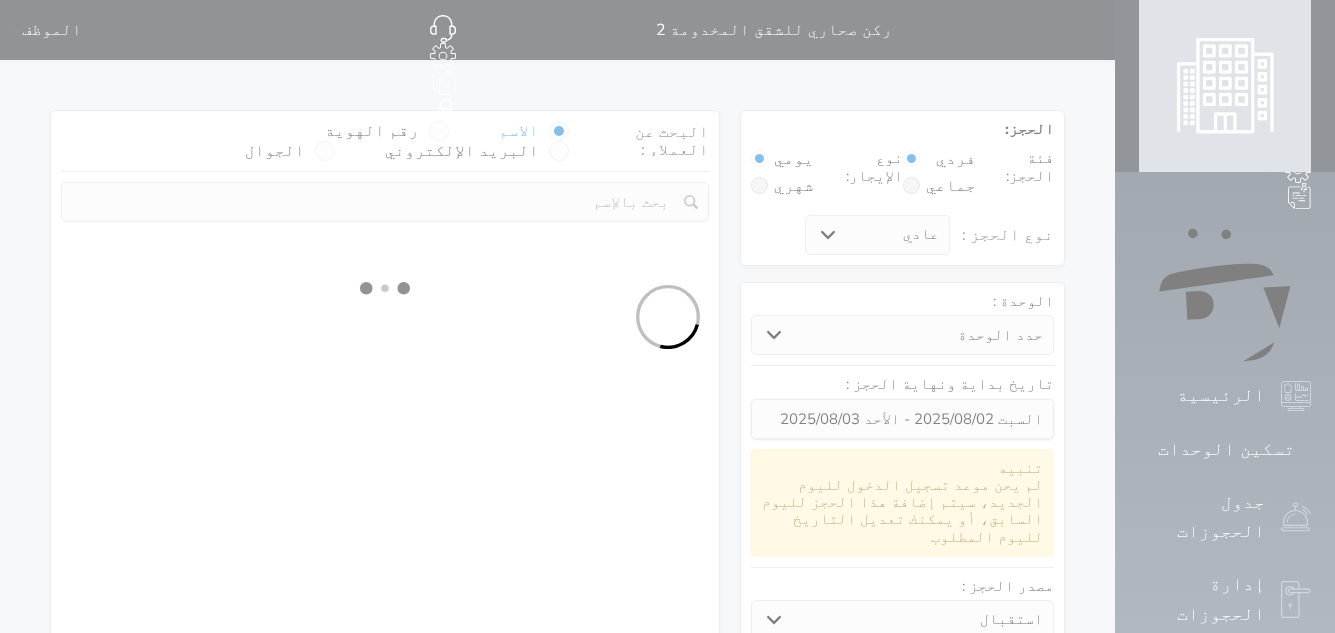 select on "1" 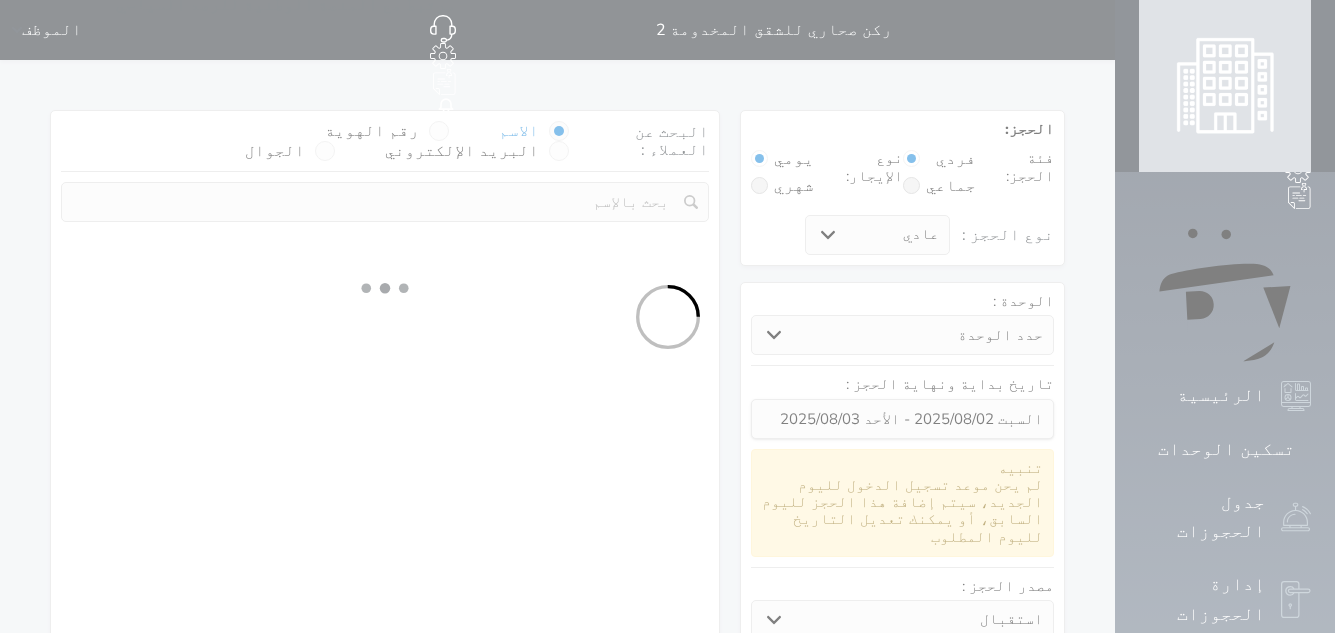 select 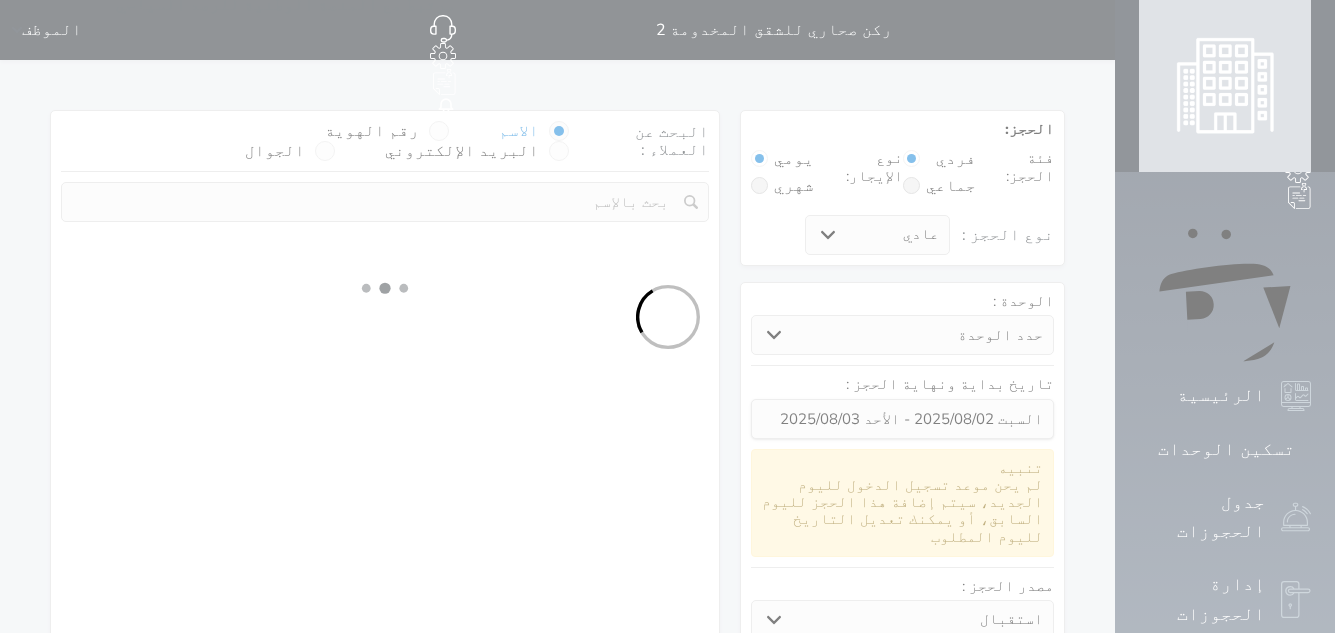 select on "7" 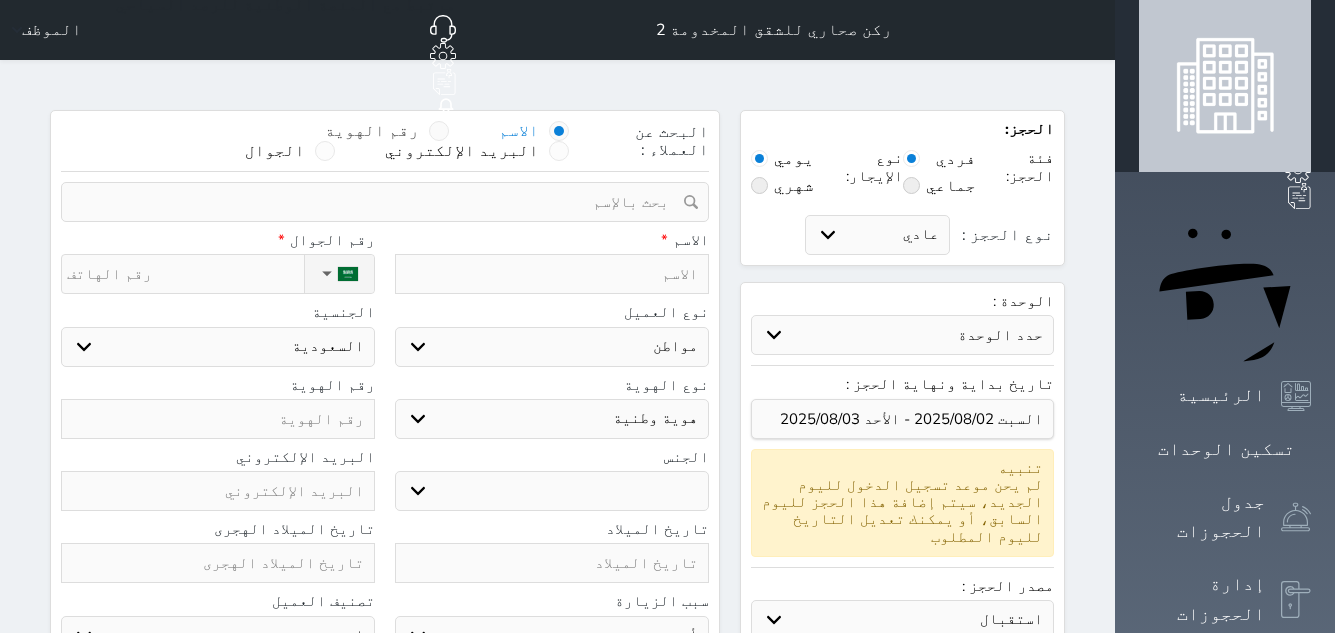 click at bounding box center (439, 131) 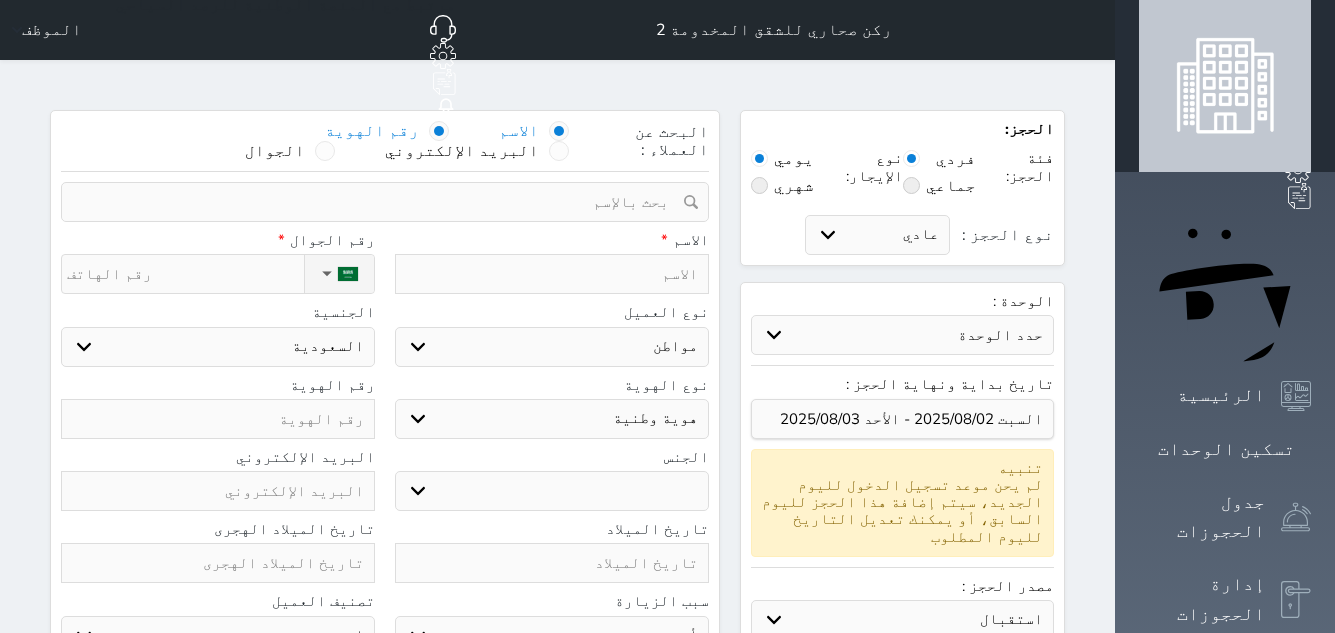 select 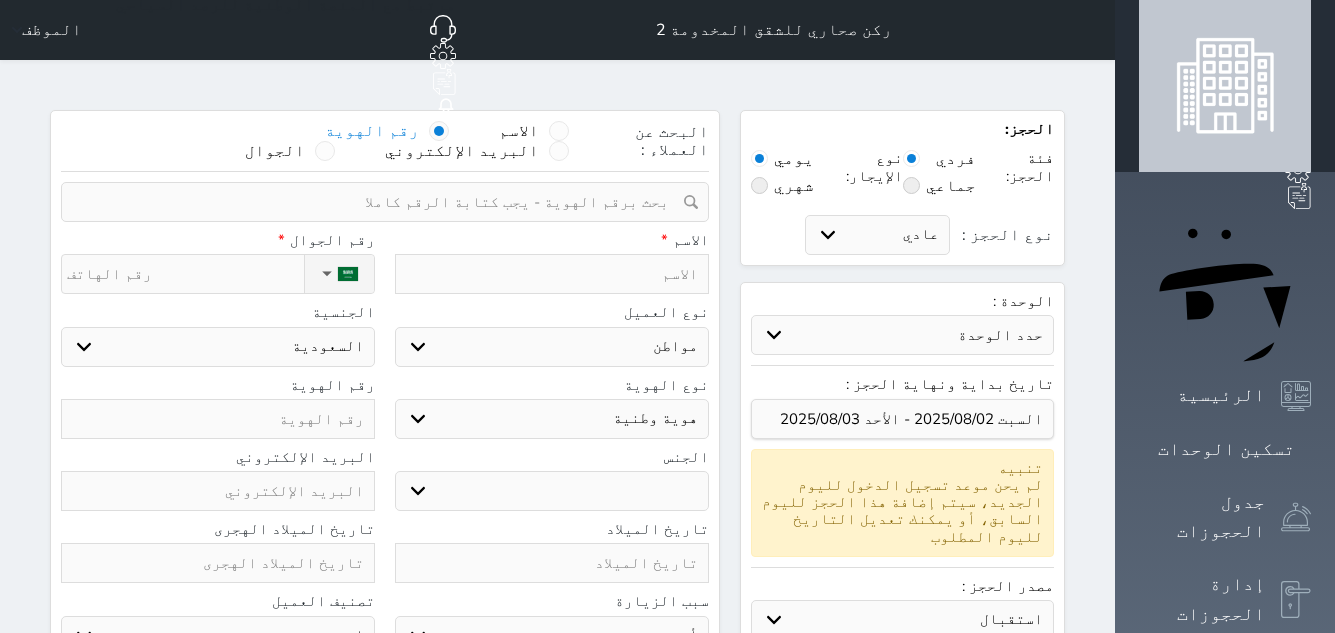 click at bounding box center (378, 202) 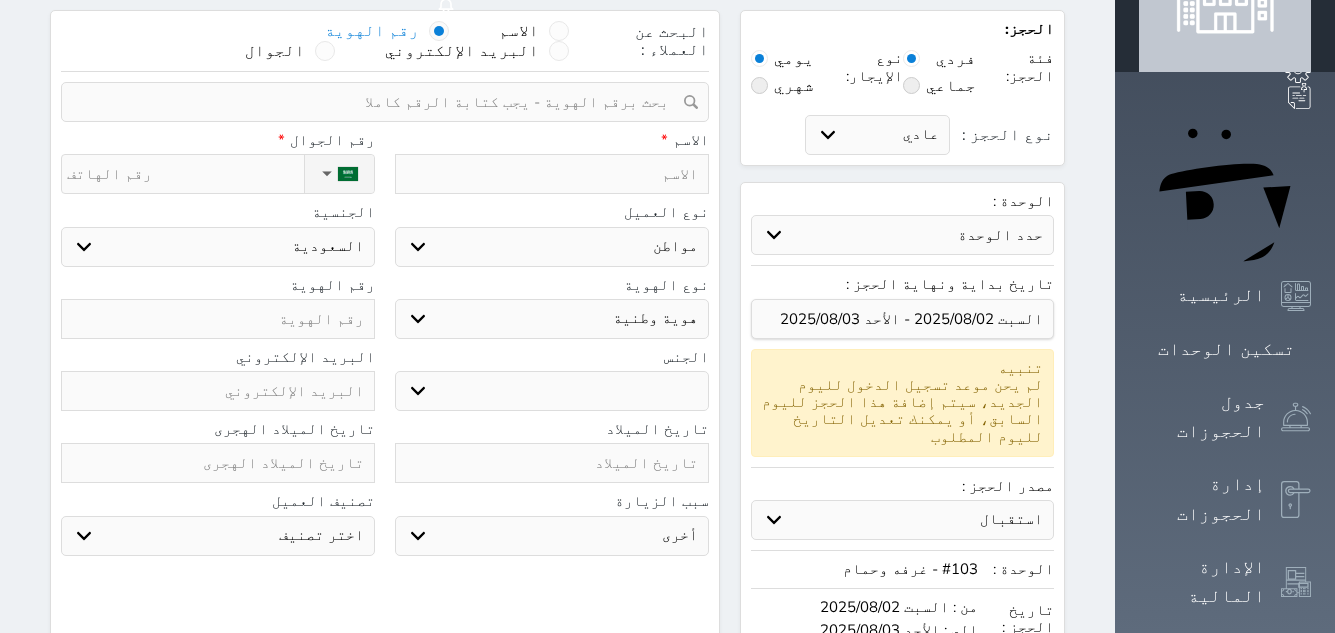 scroll, scrollTop: 0, scrollLeft: 0, axis: both 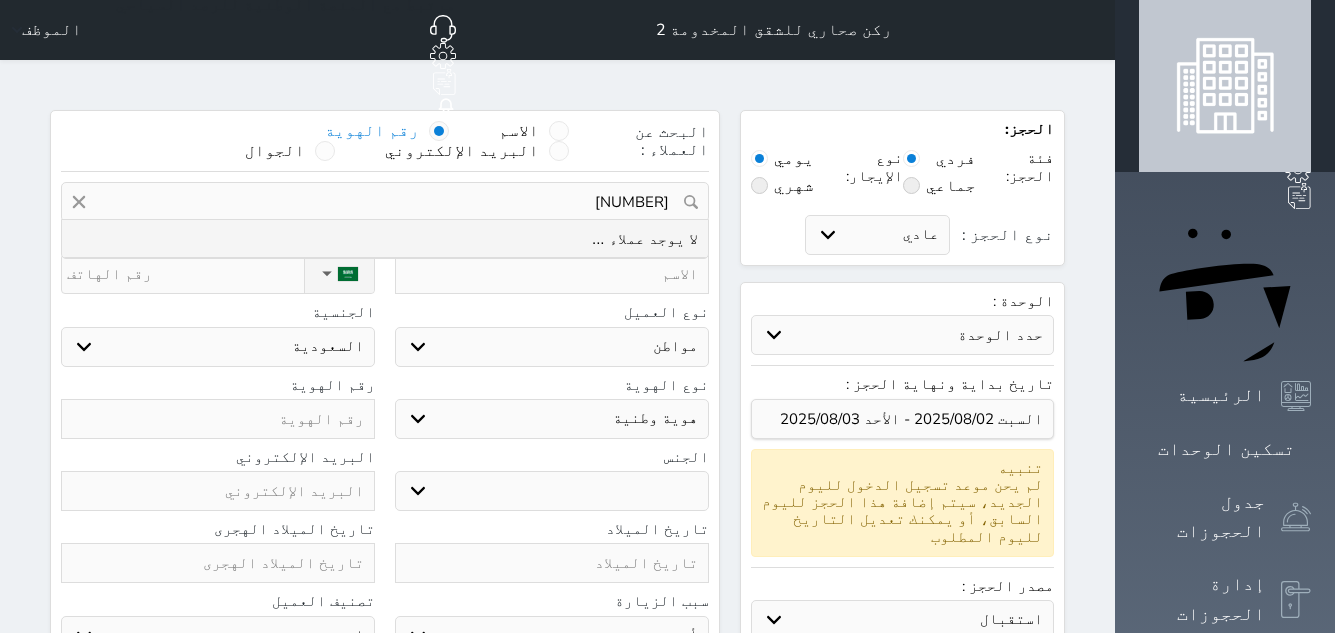 click on "[NUMBER]" at bounding box center (385, 202) 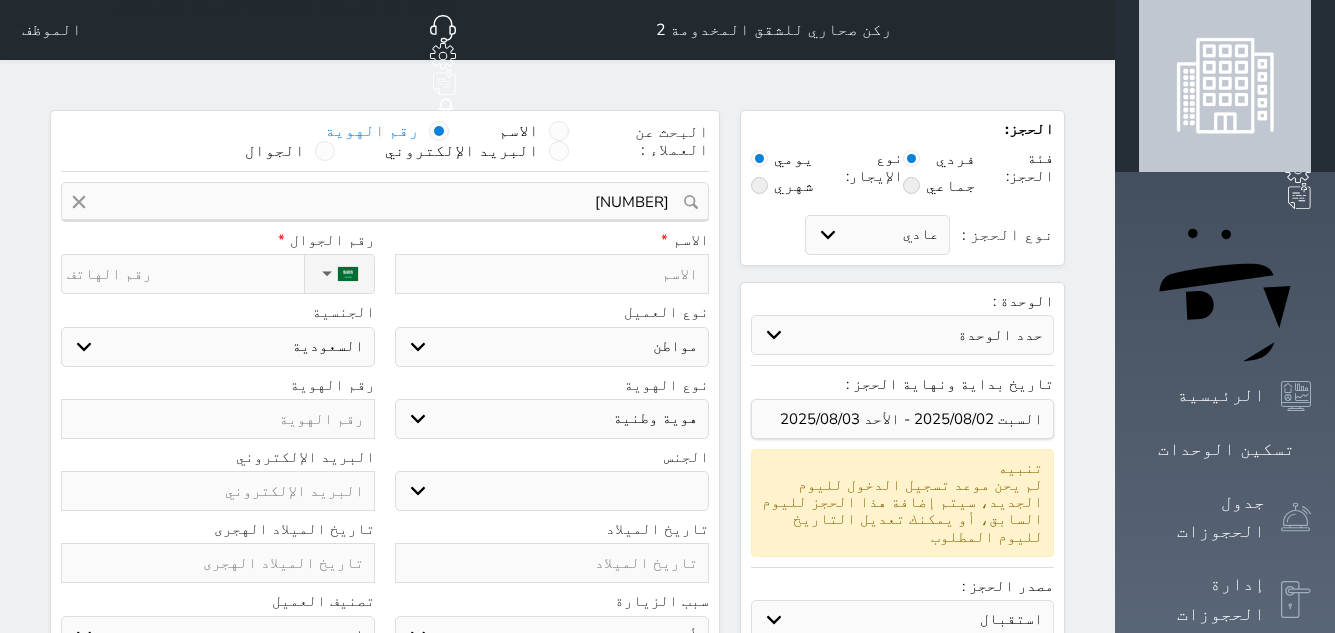 click at bounding box center (552, 274) 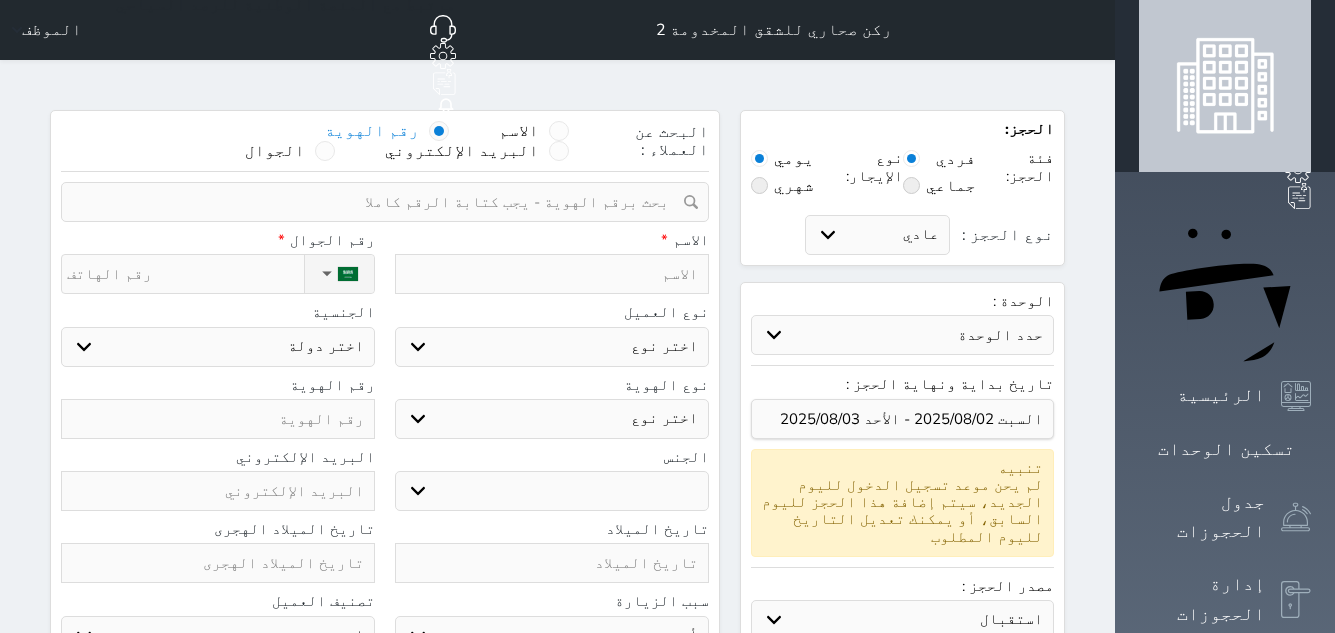 type on "ع" 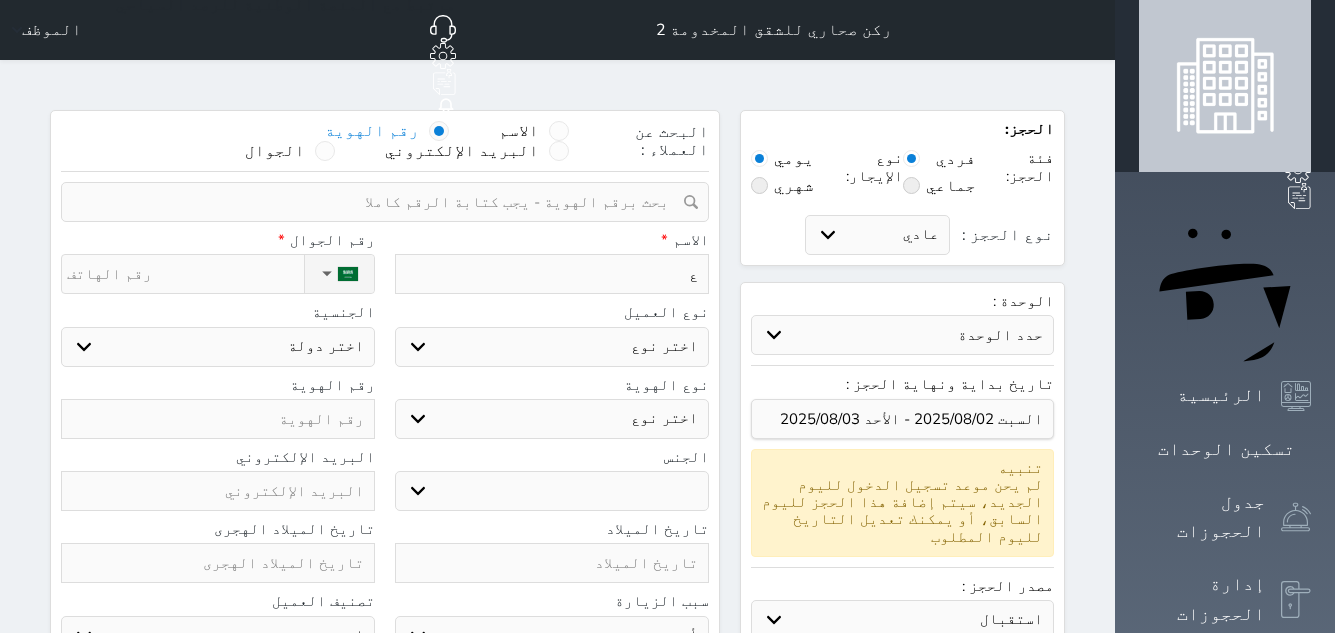 type on "عل" 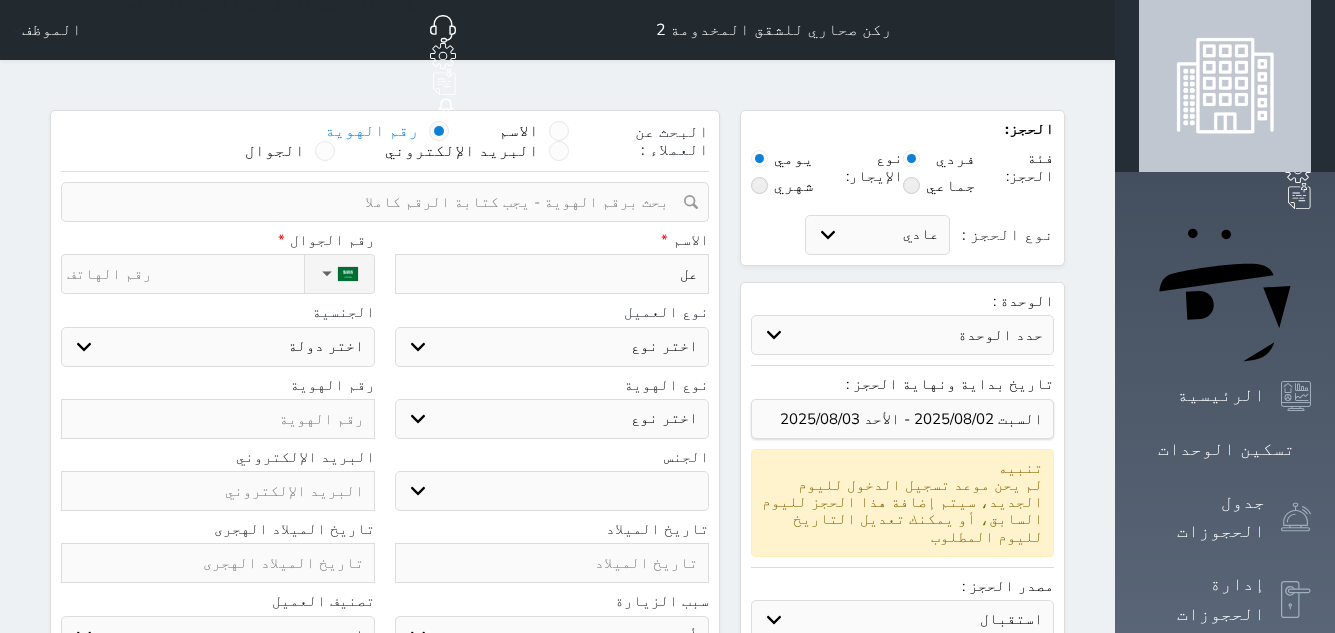 type on "علي" 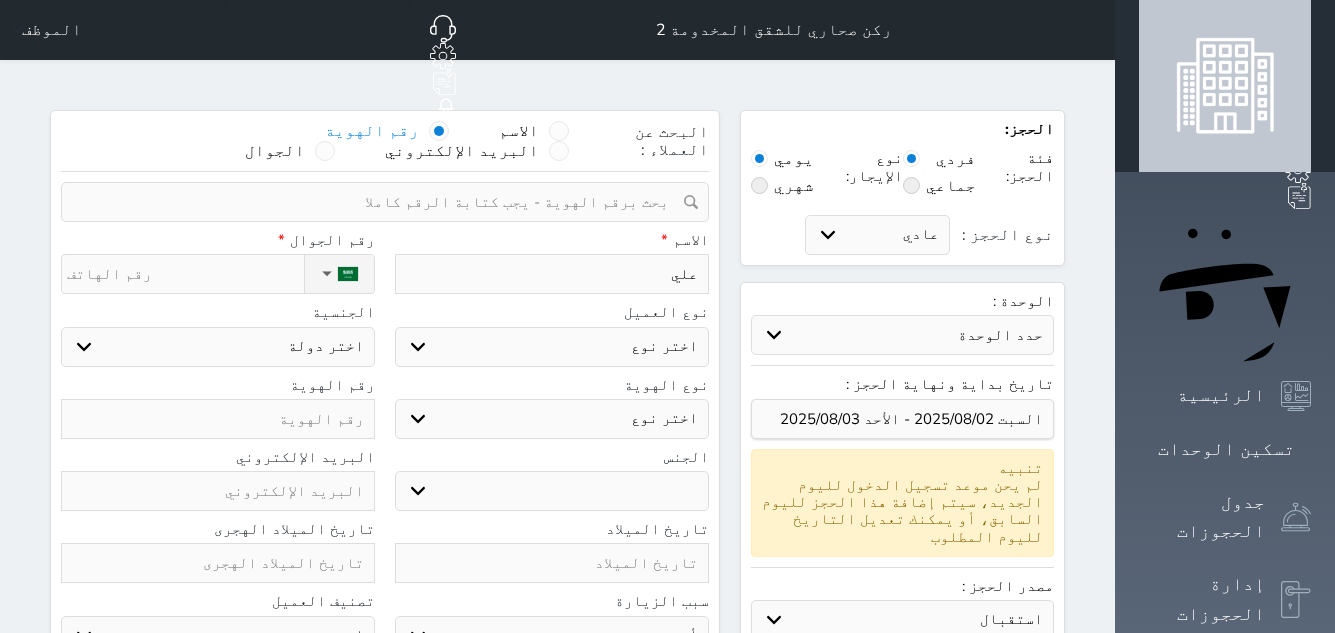 type on "علي" 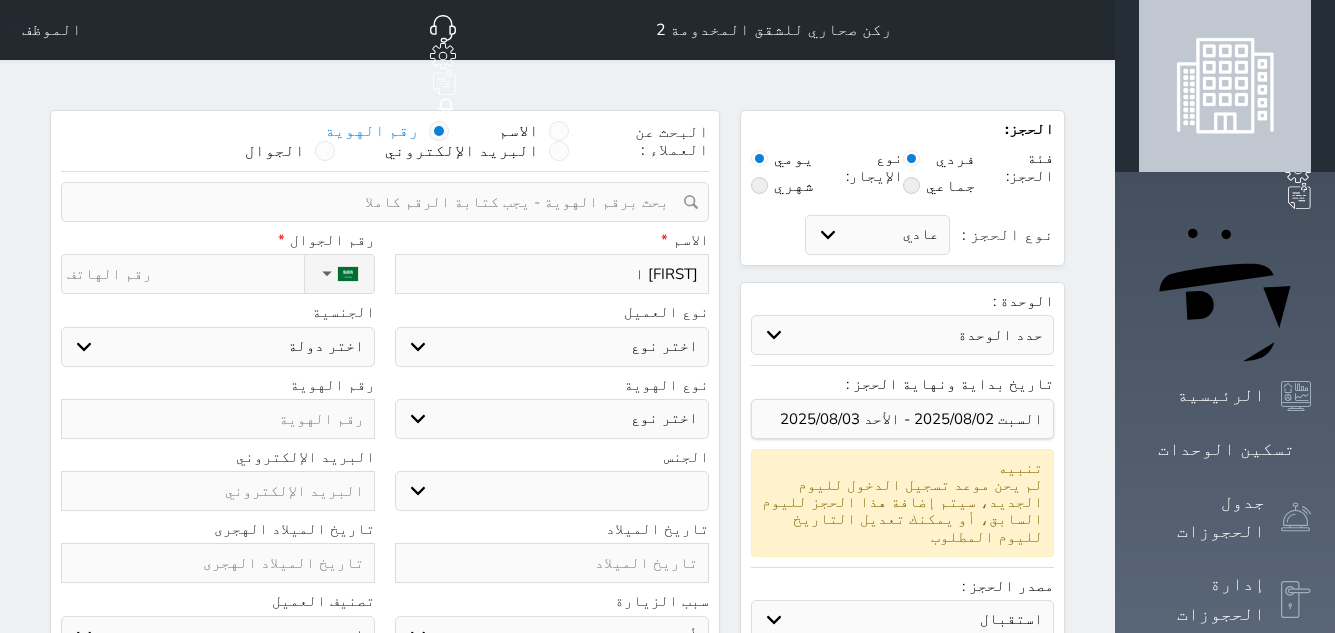select 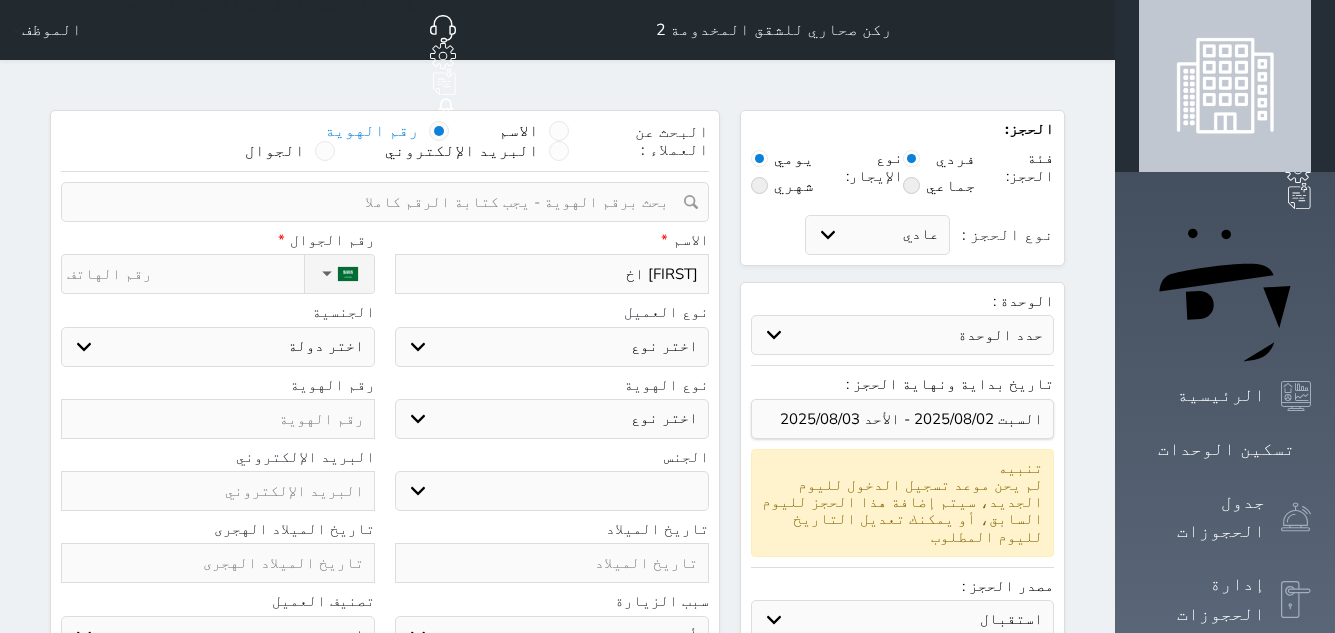 type on "[FIRST] ا" 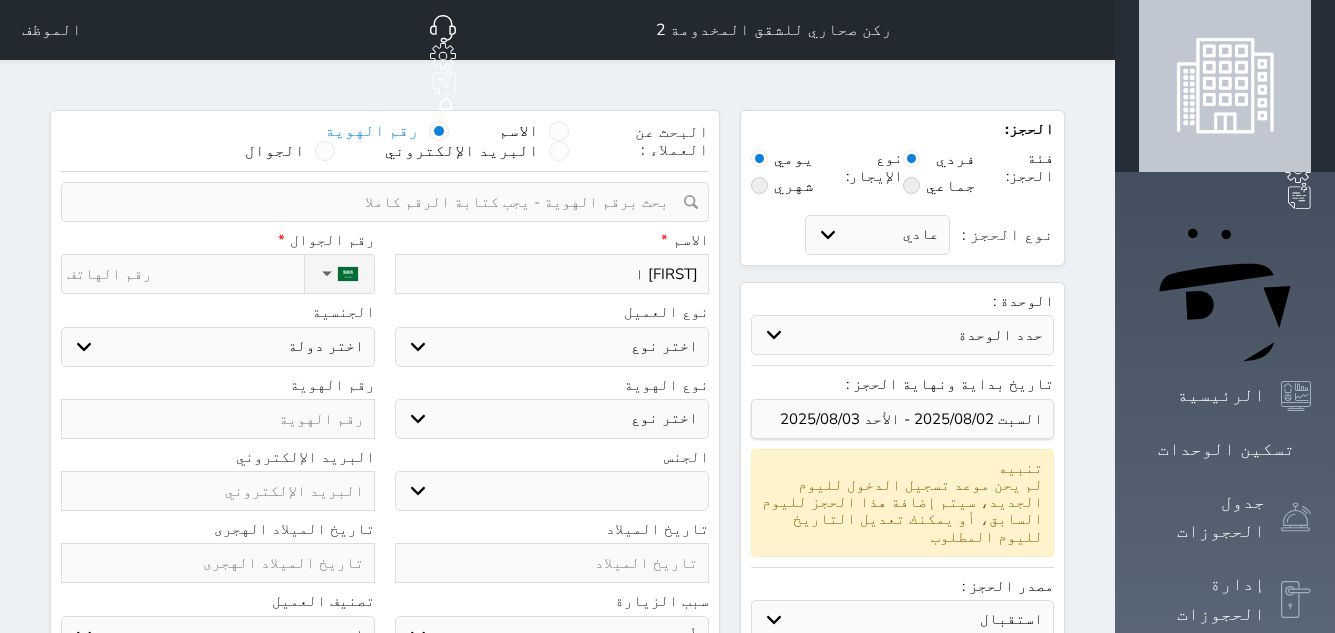 select 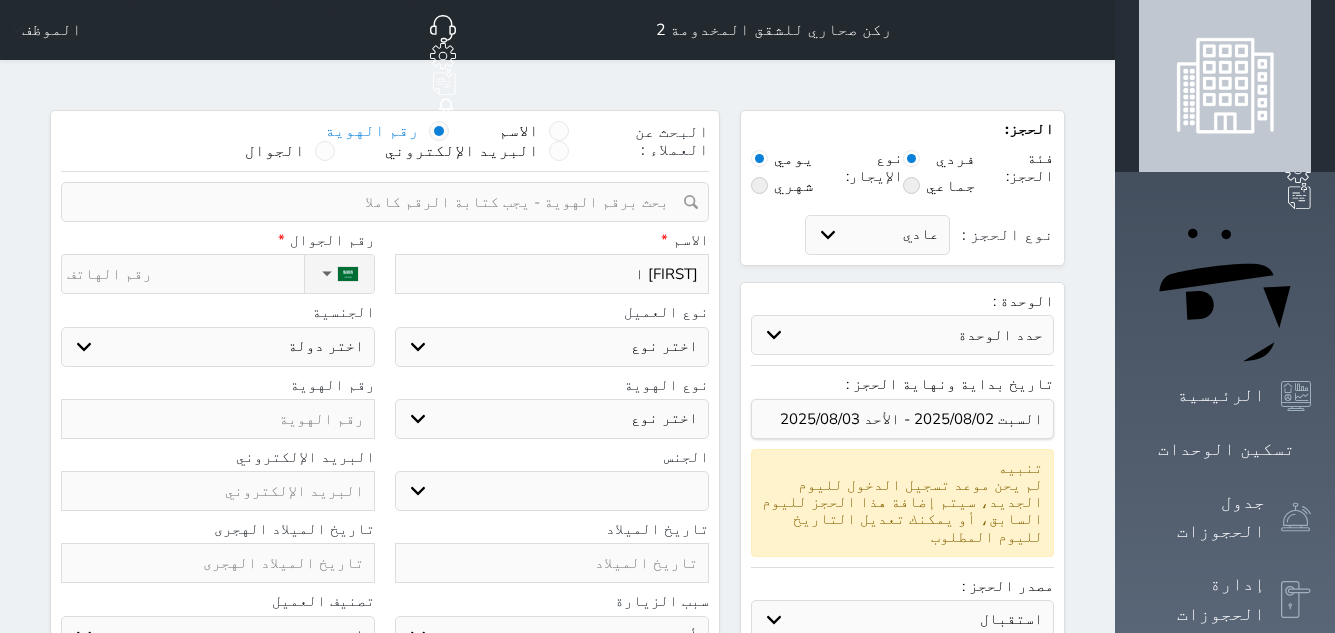 type on "[FIRST] اح" 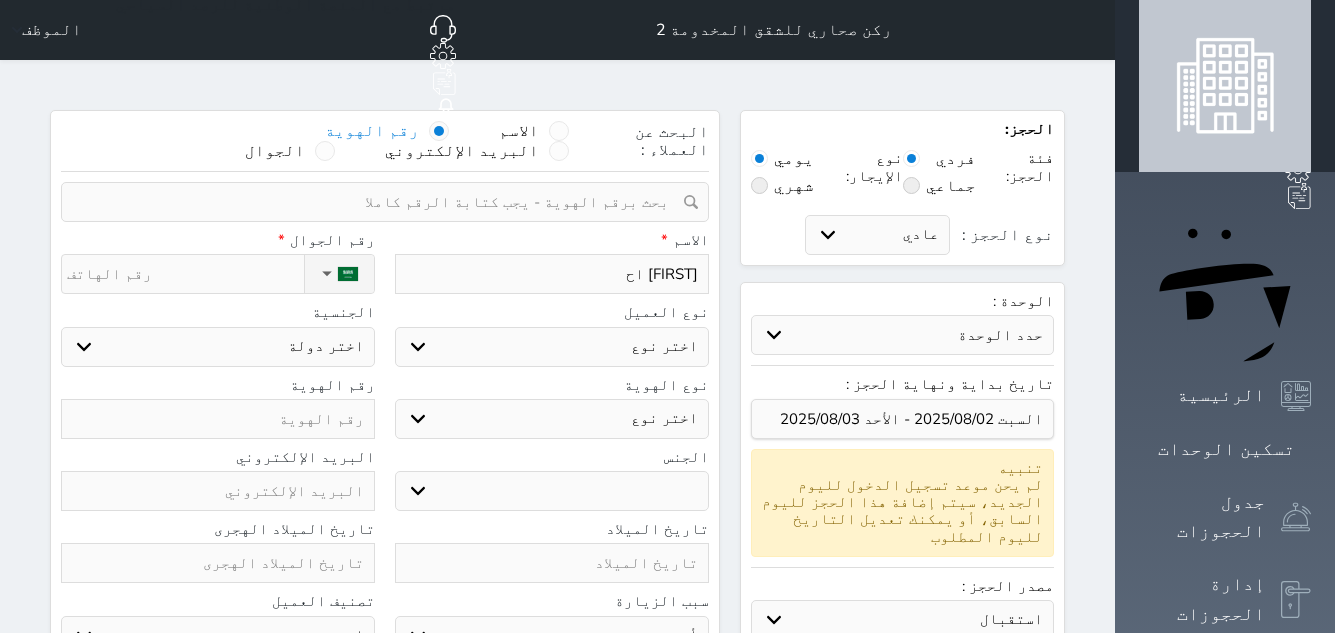 select 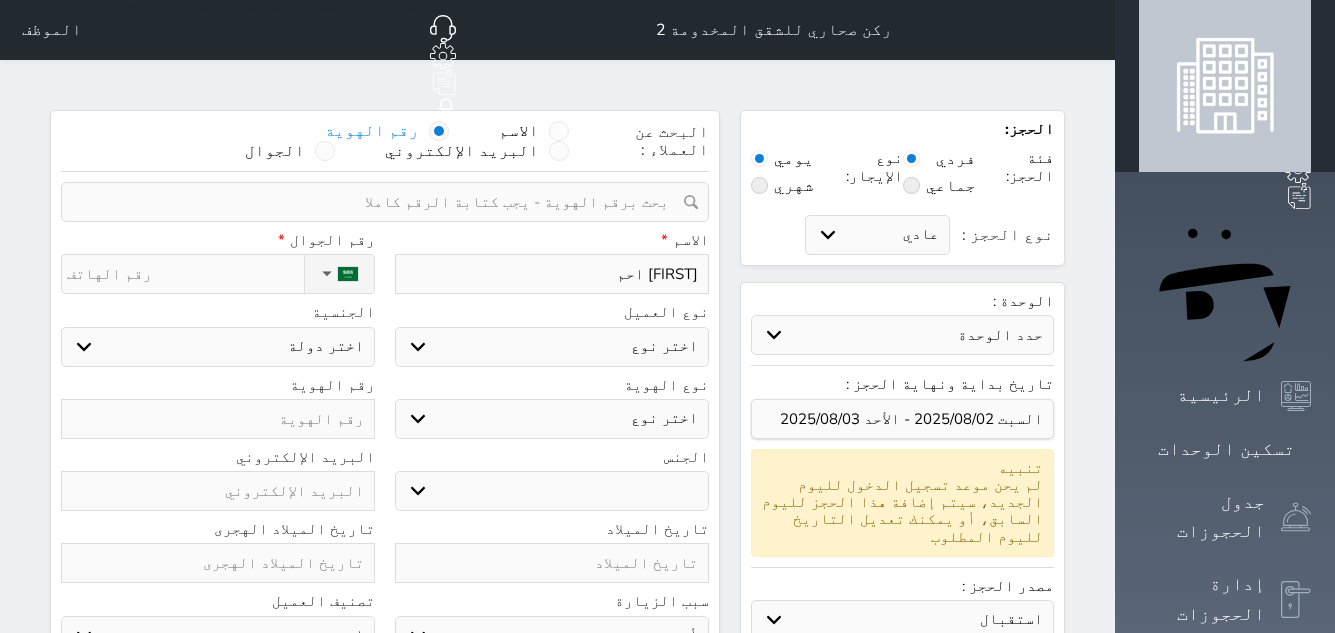 type on "علي احمد" 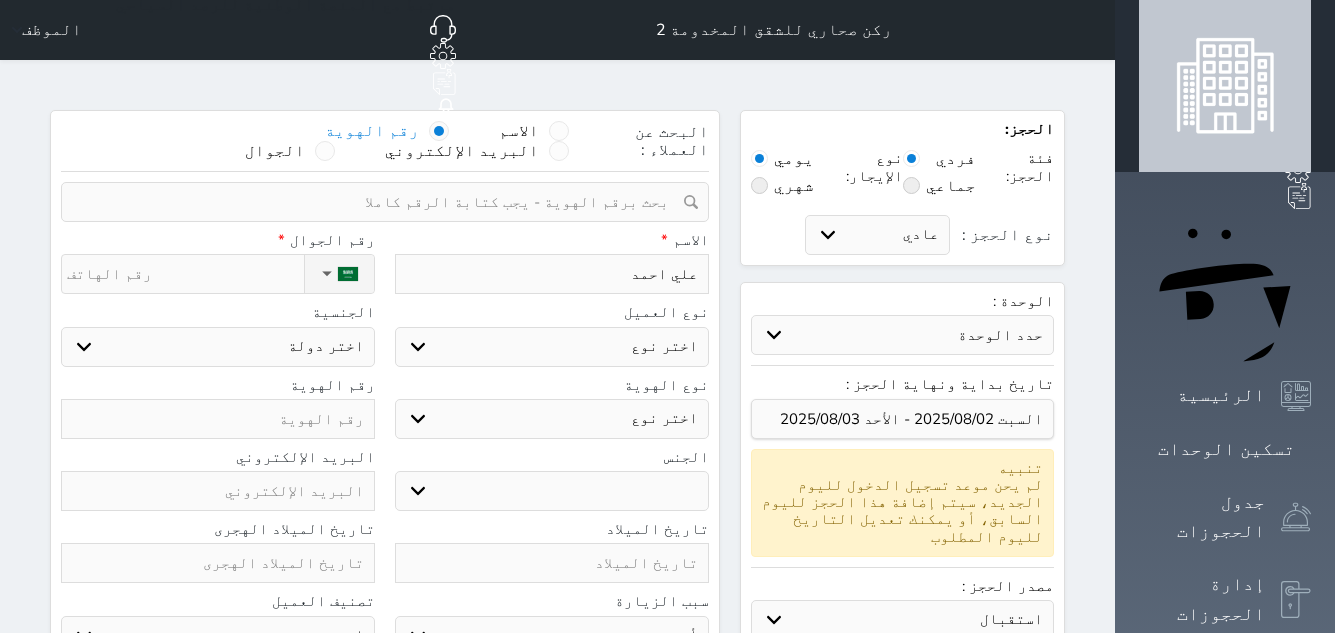 select 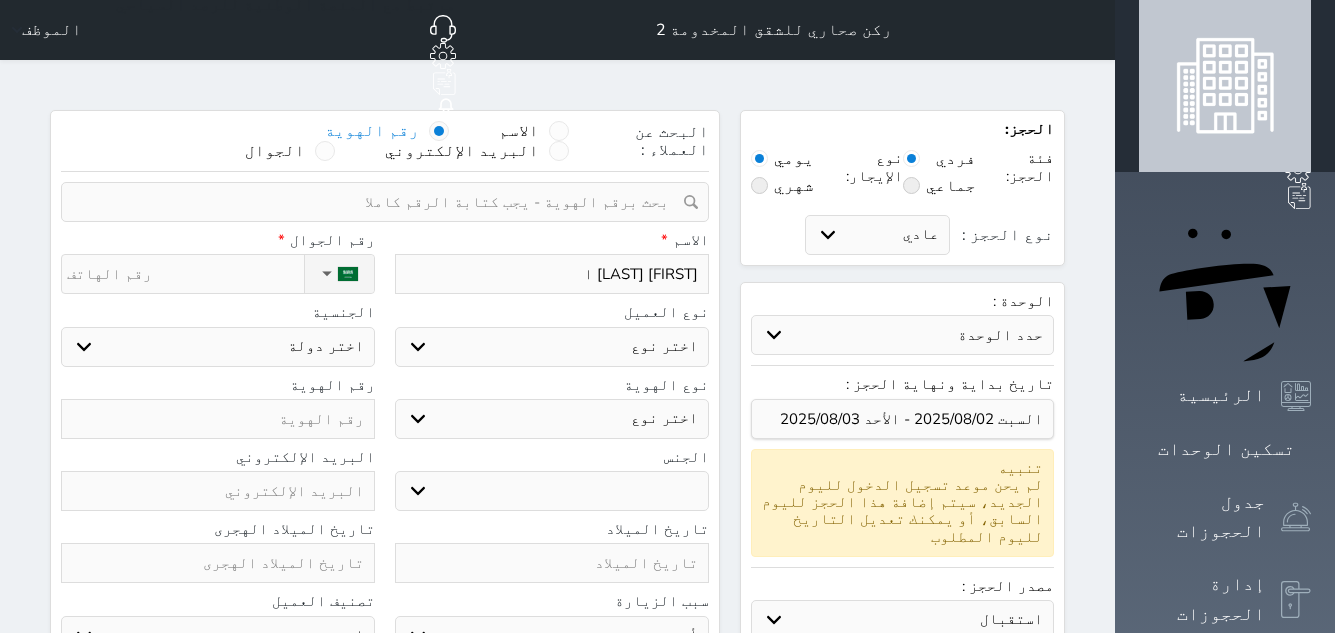 type on "[FIRST] [LAST] اح" 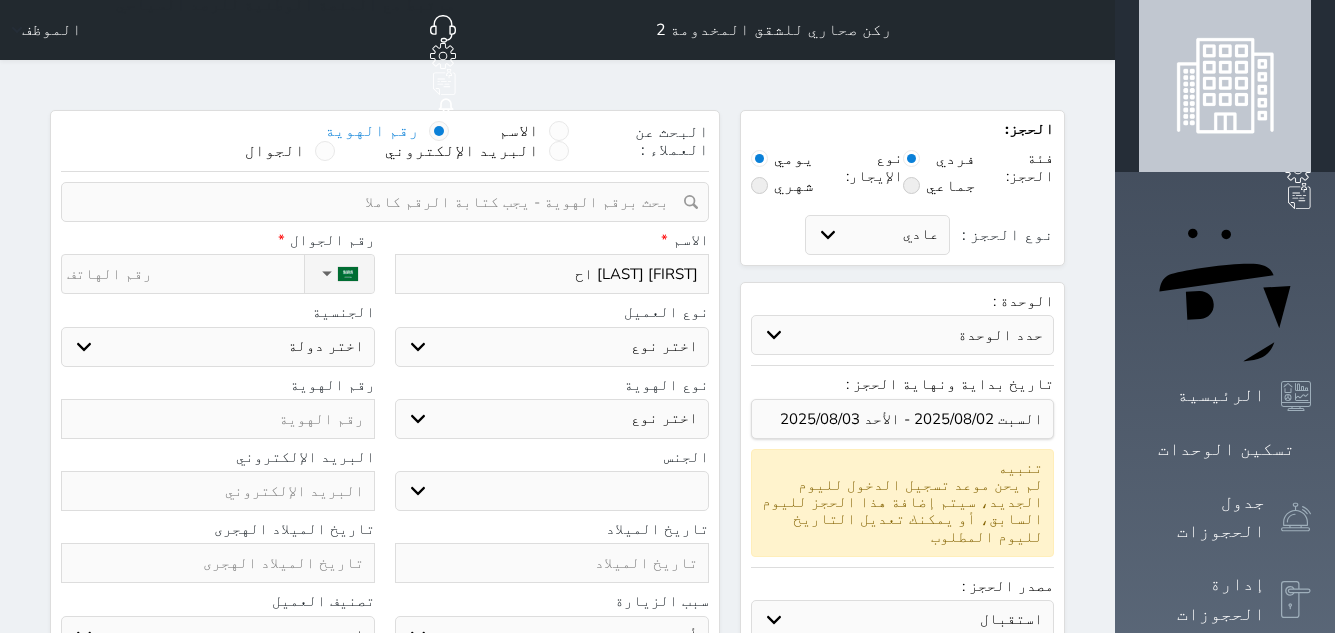 type on "[FIRST] [LAST] احم" 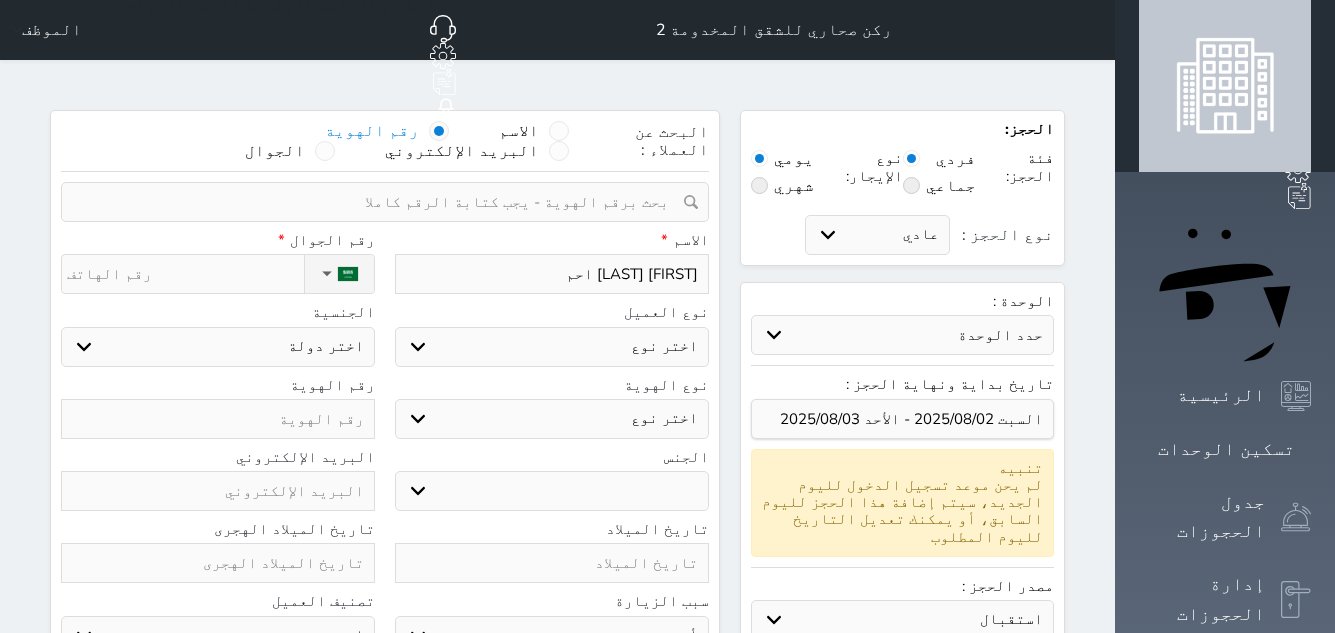 type on "[FIRST] [LAST] [LAST]" 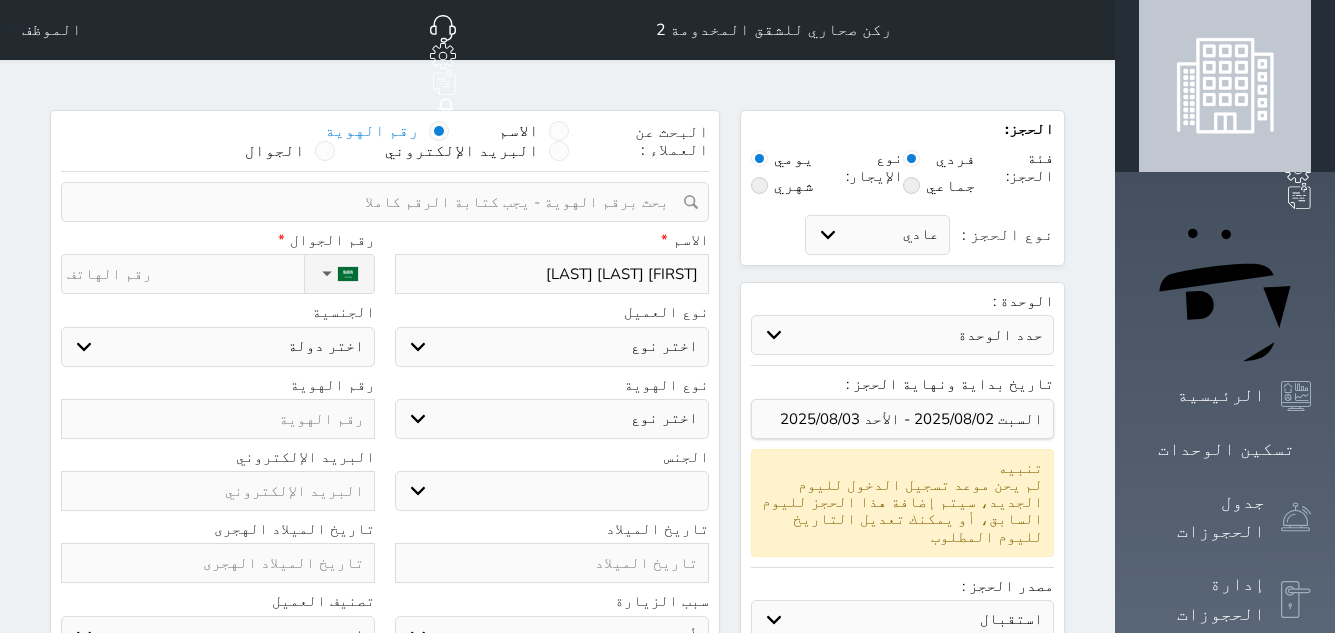 select 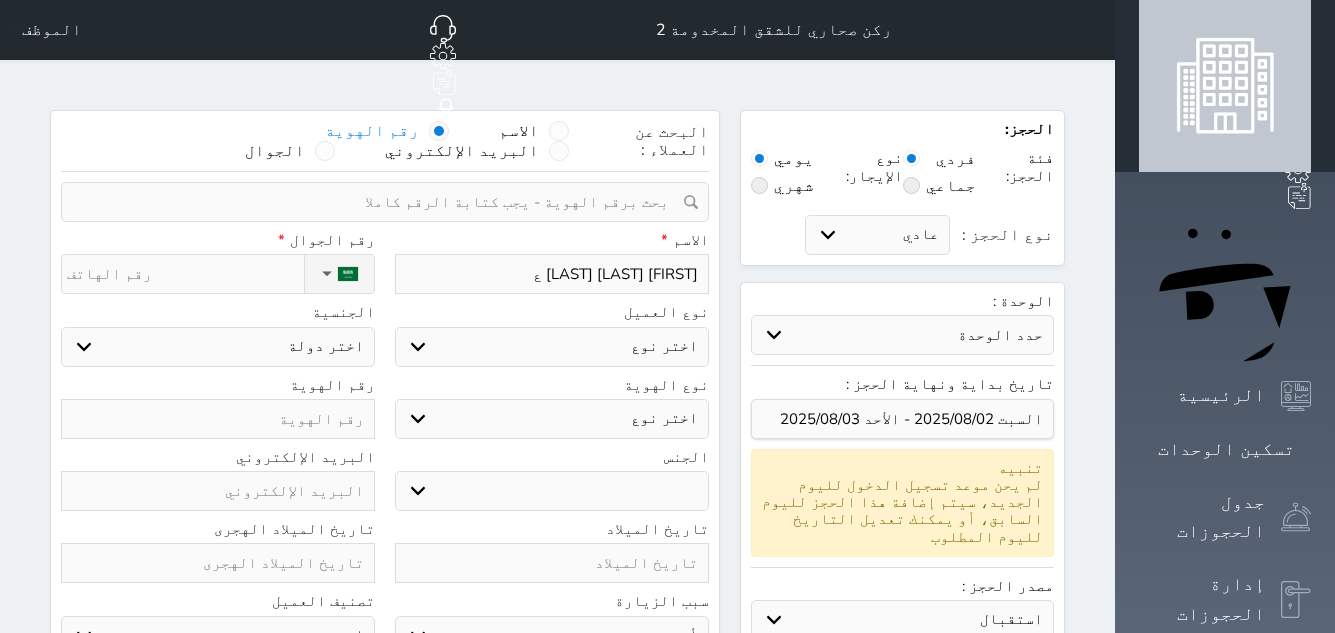 type on "[FIRST] [LAST] [LAST] عل" 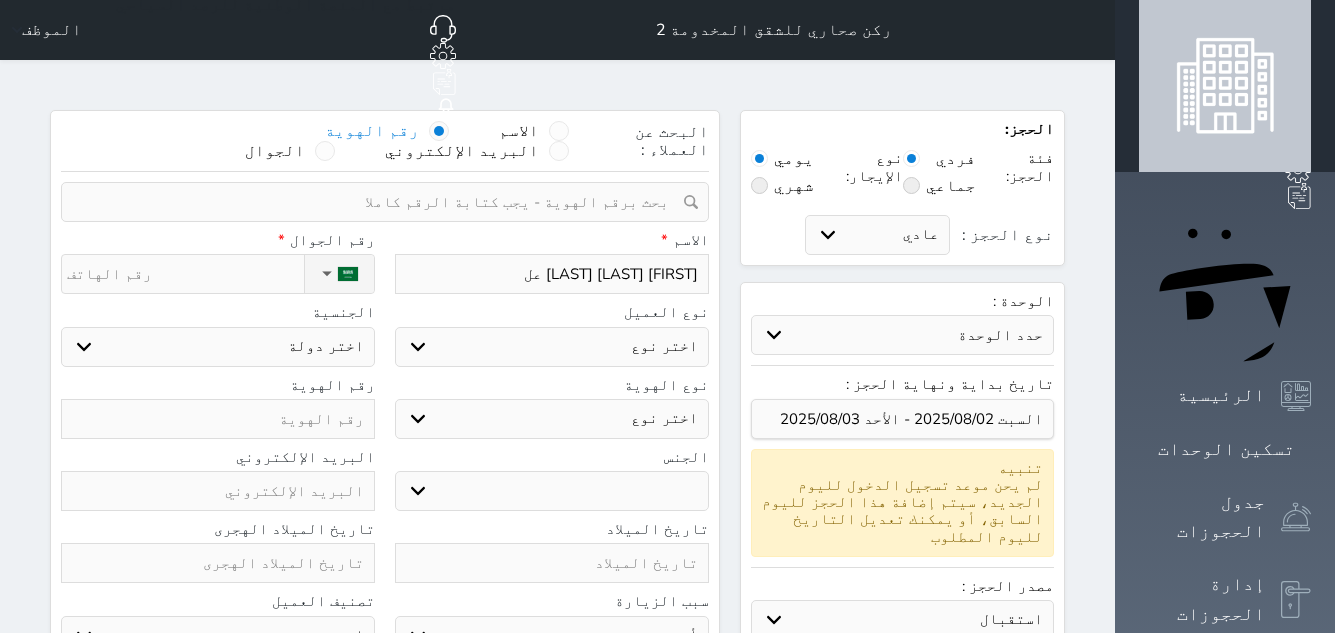 type on "[FIRST] [LAST] [LAST] علر" 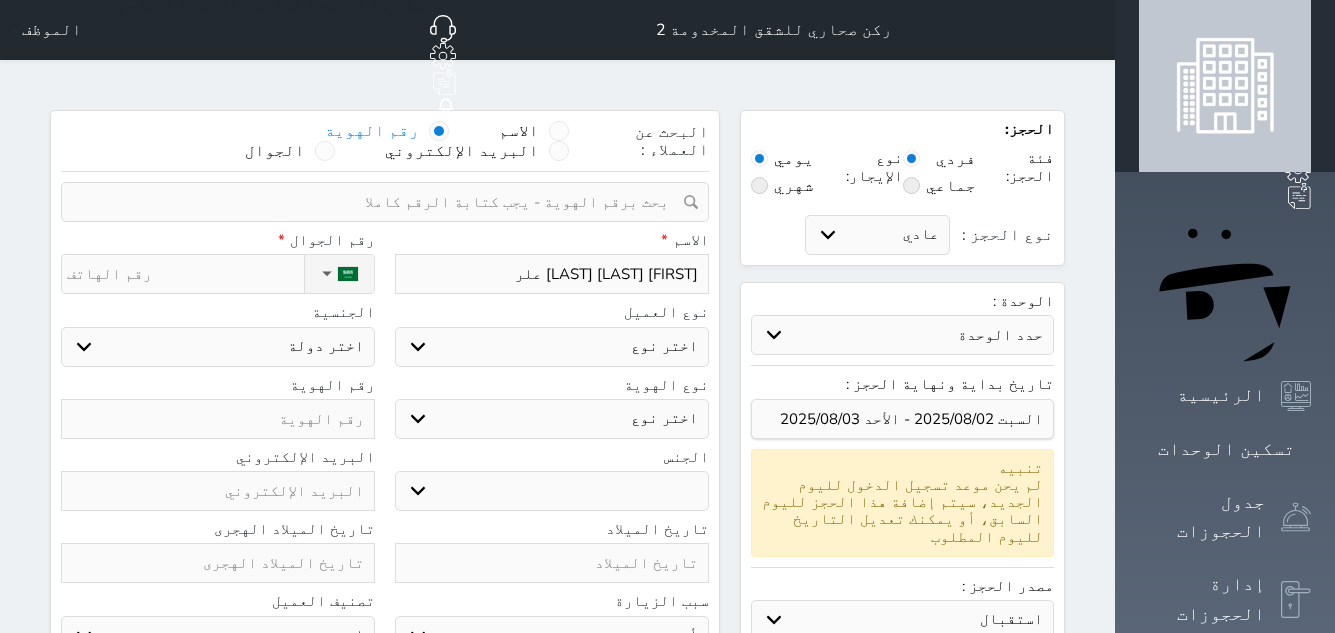 type on "[FIRST] [LAST] [LAST] عل" 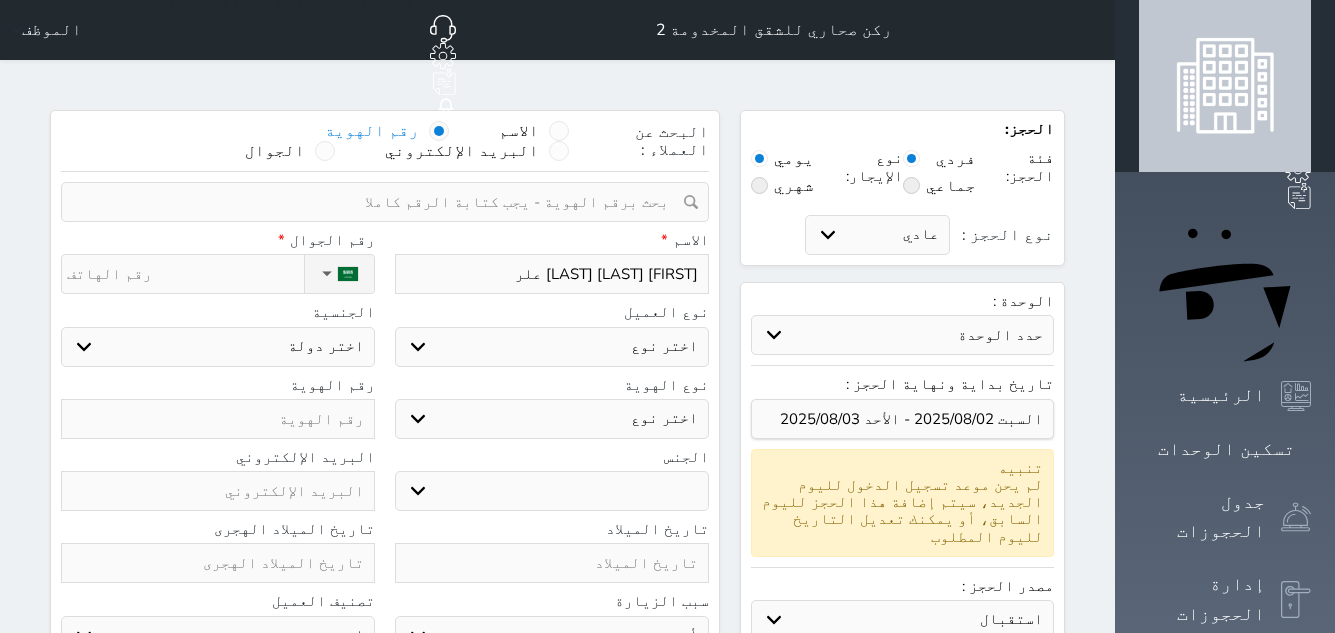 select 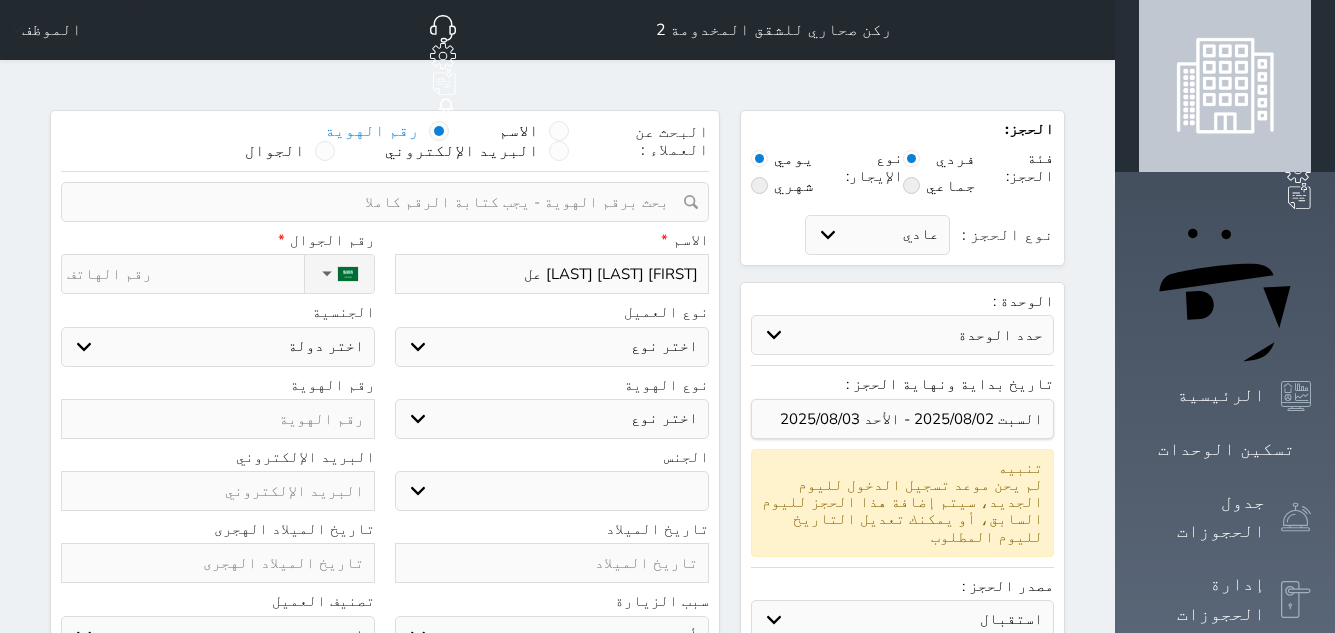 type on "[FIRST] [LAST] [LAST] على" 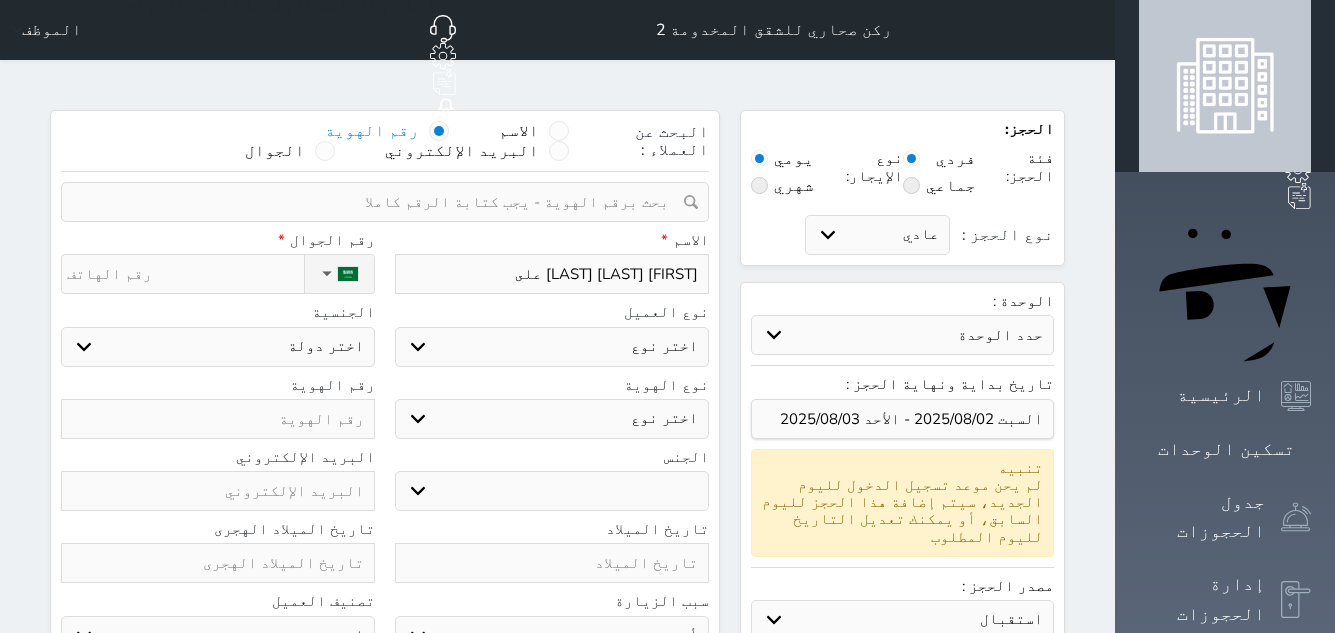 select 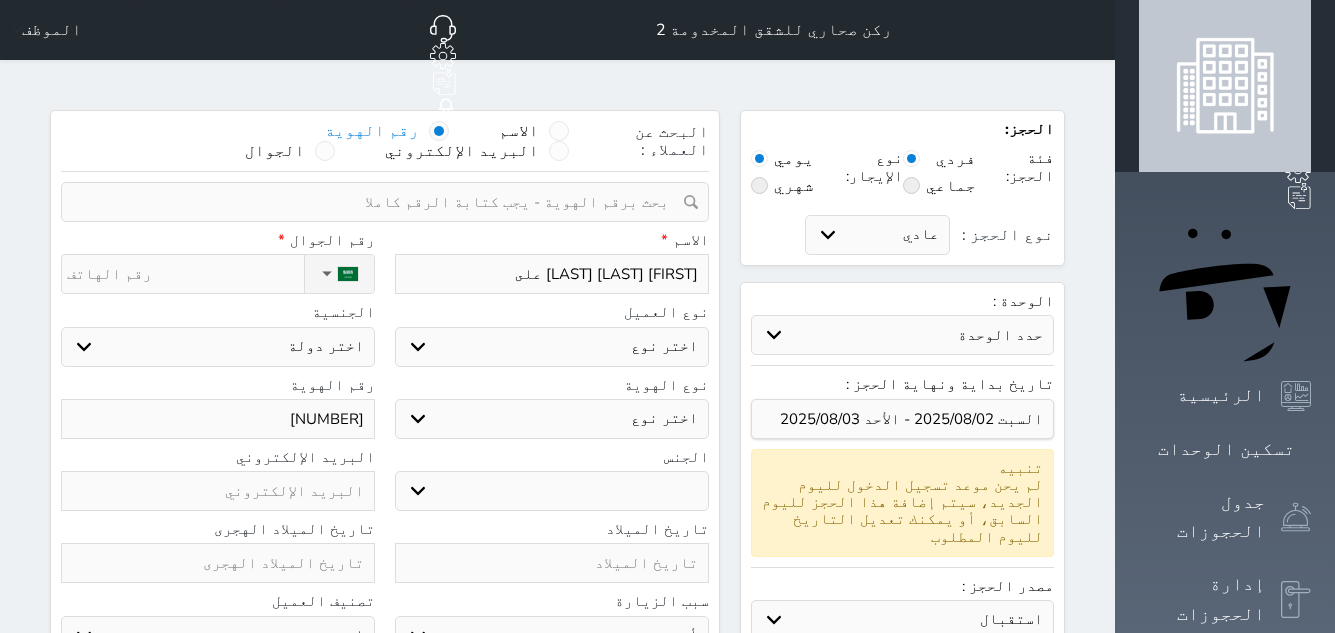 type on "[NUMBER]" 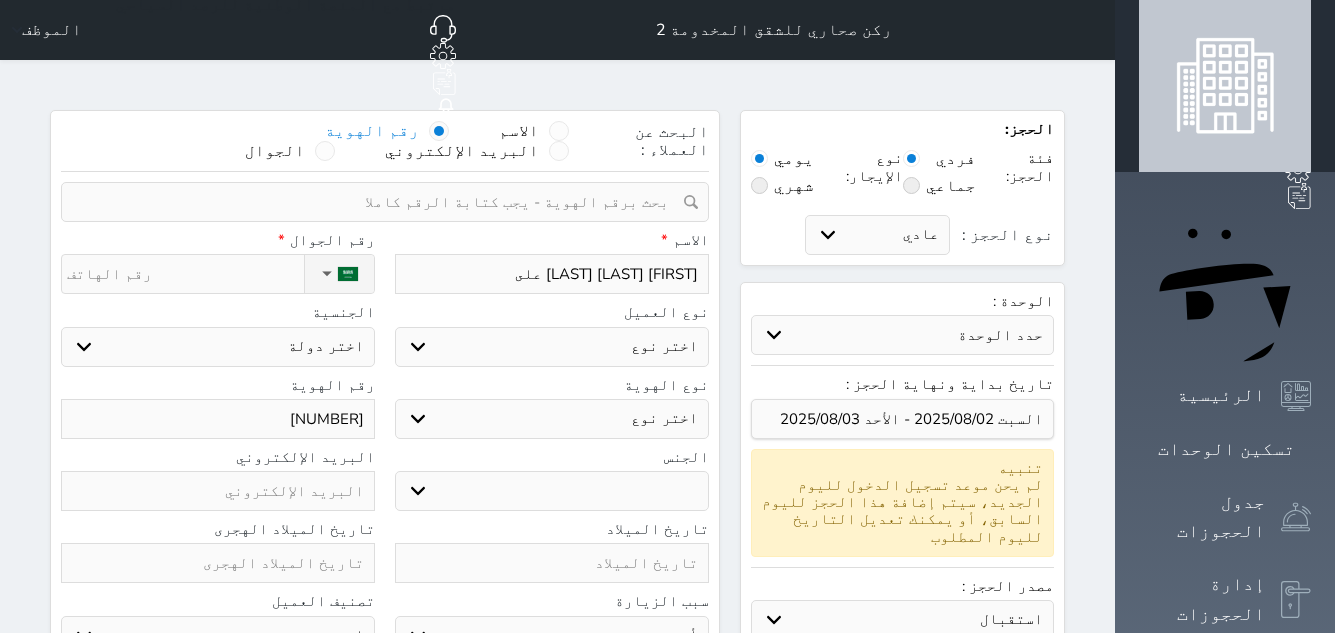 type on "0" 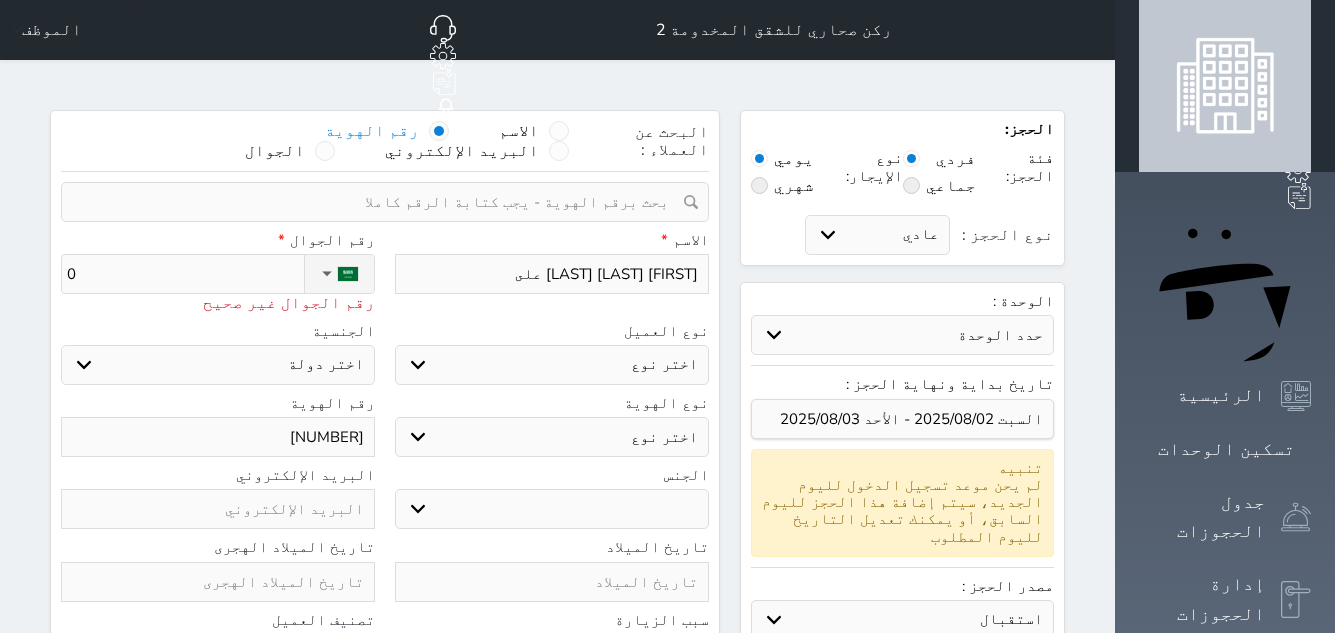 type on "05" 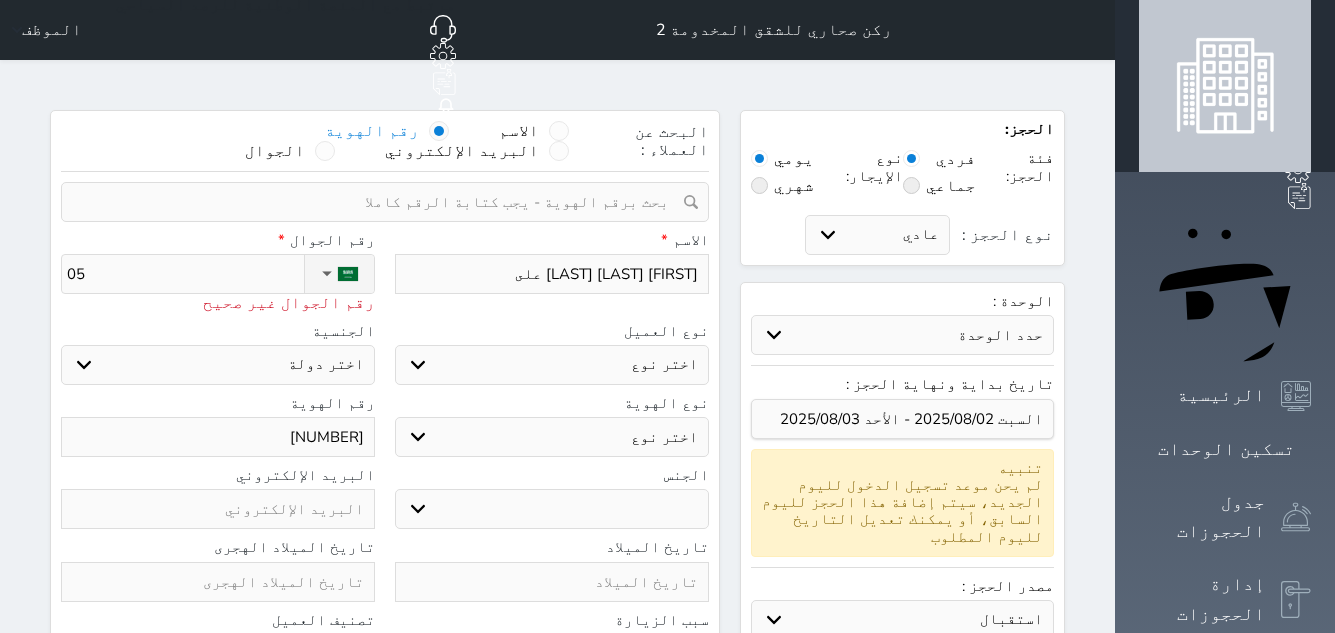 type on "056" 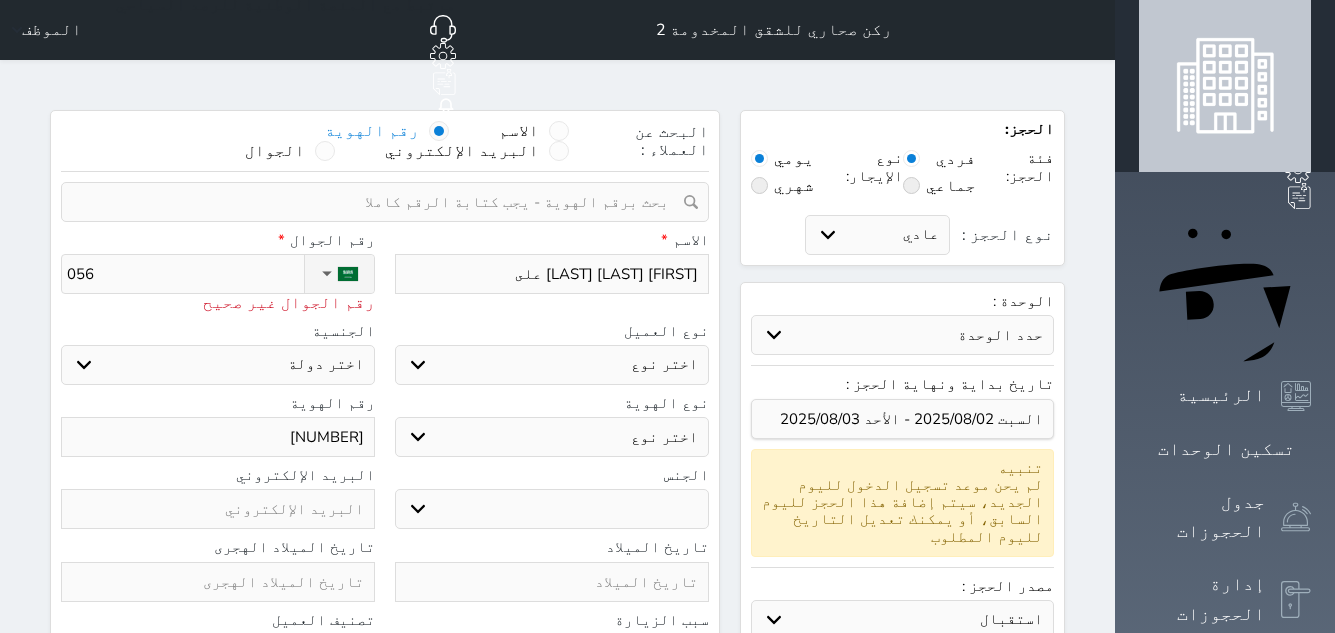 type on "0565" 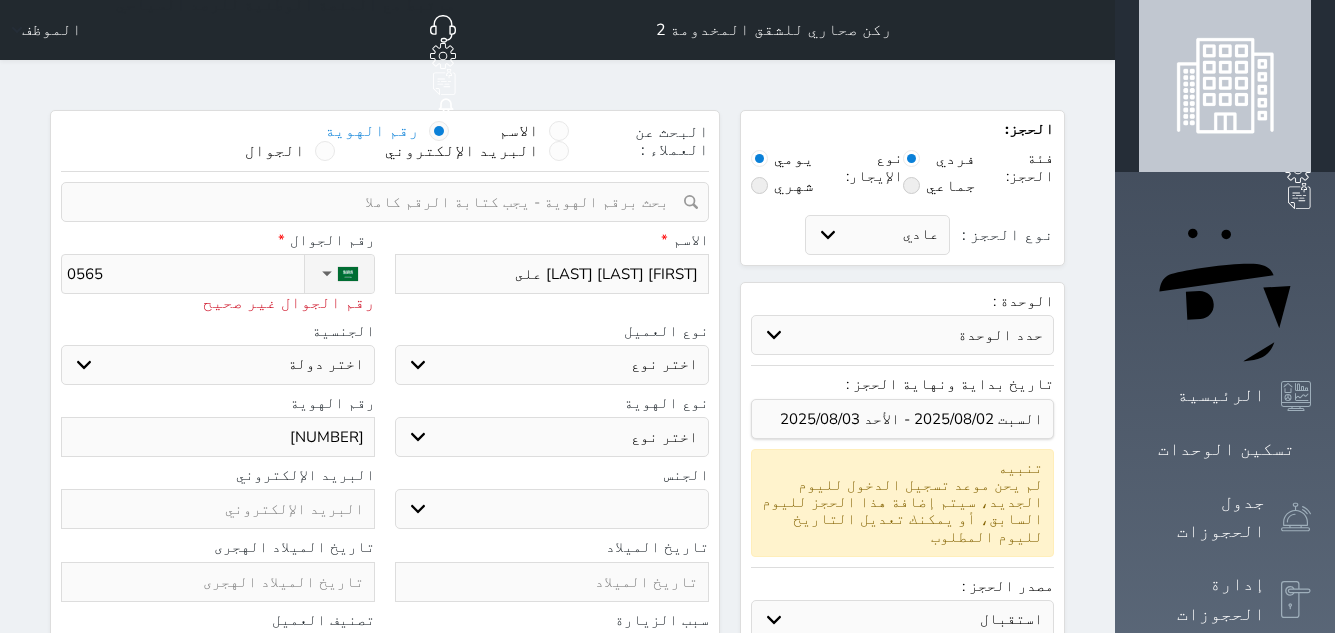 type on "05651" 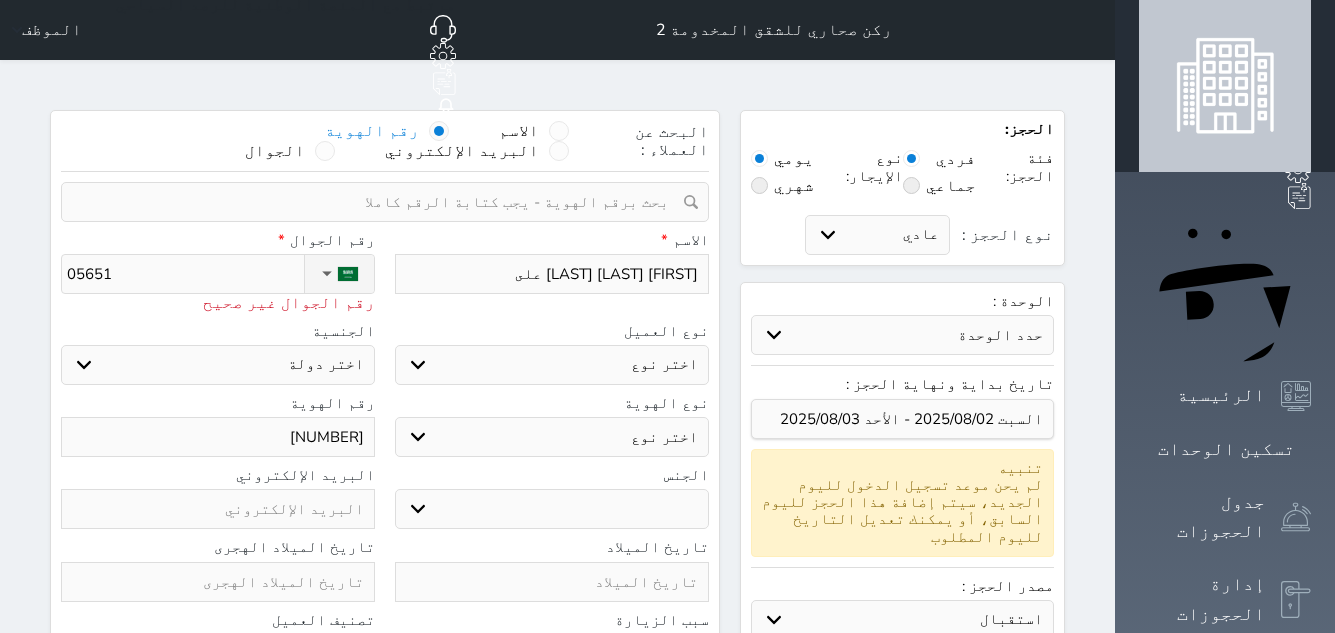type on "056514" 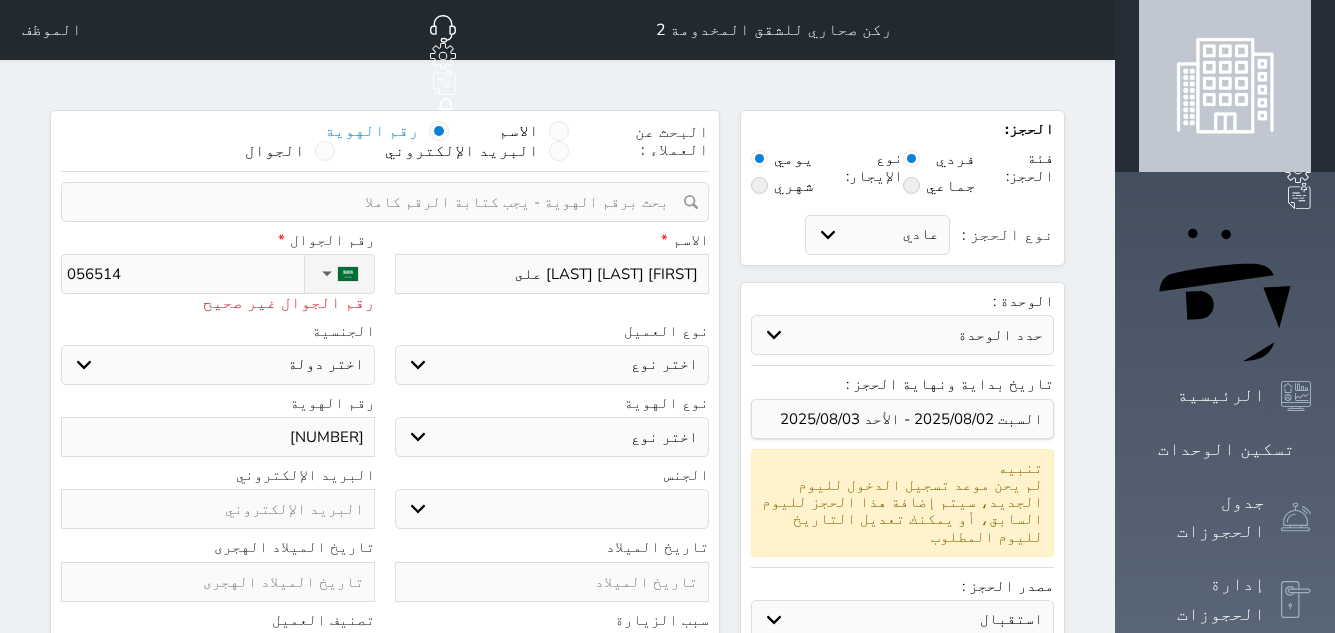 type on "0565141" 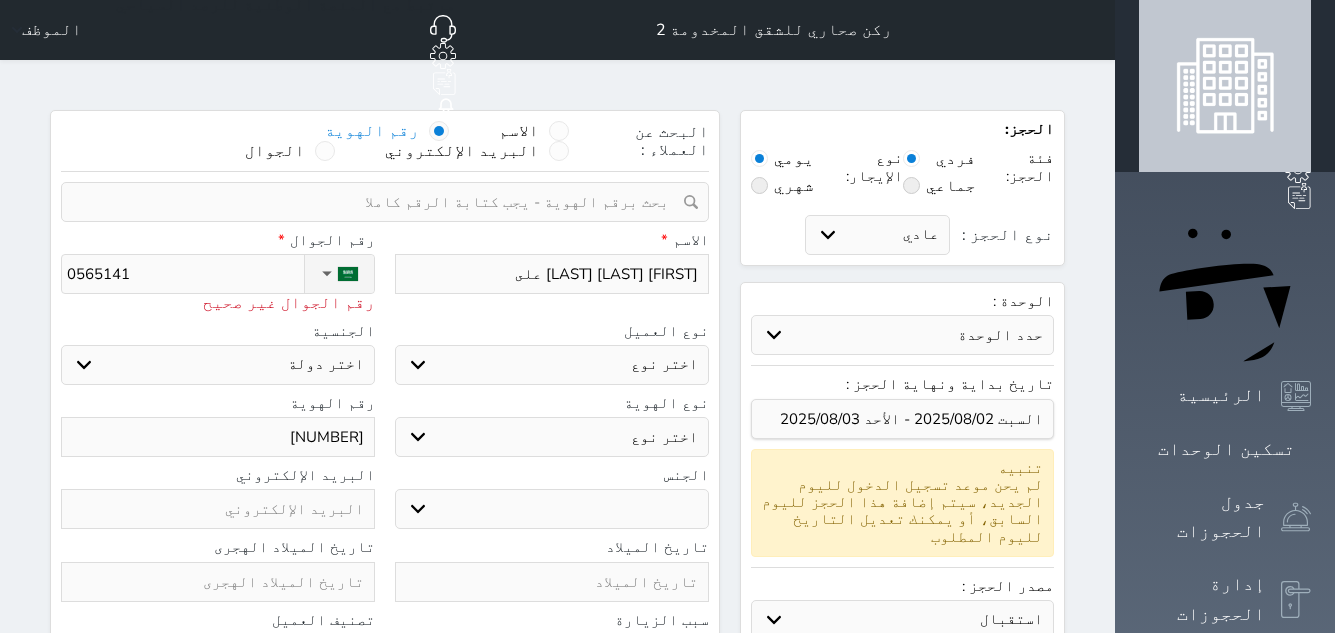 select 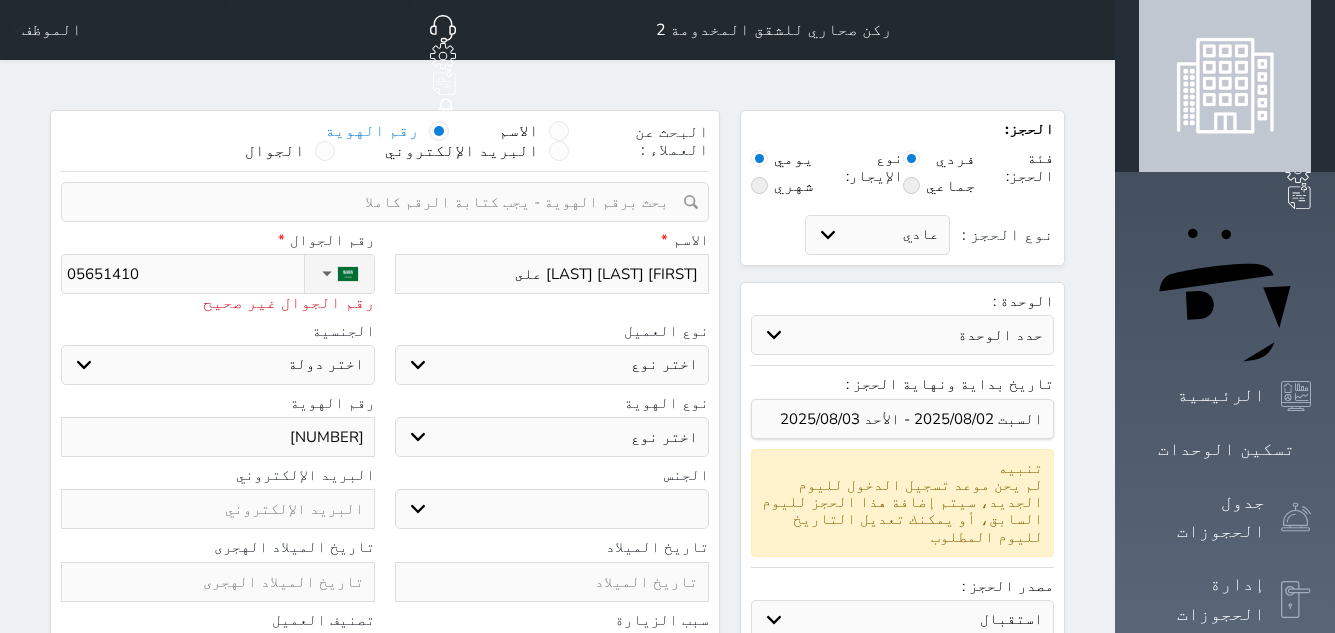 type on "[NUMBER]" 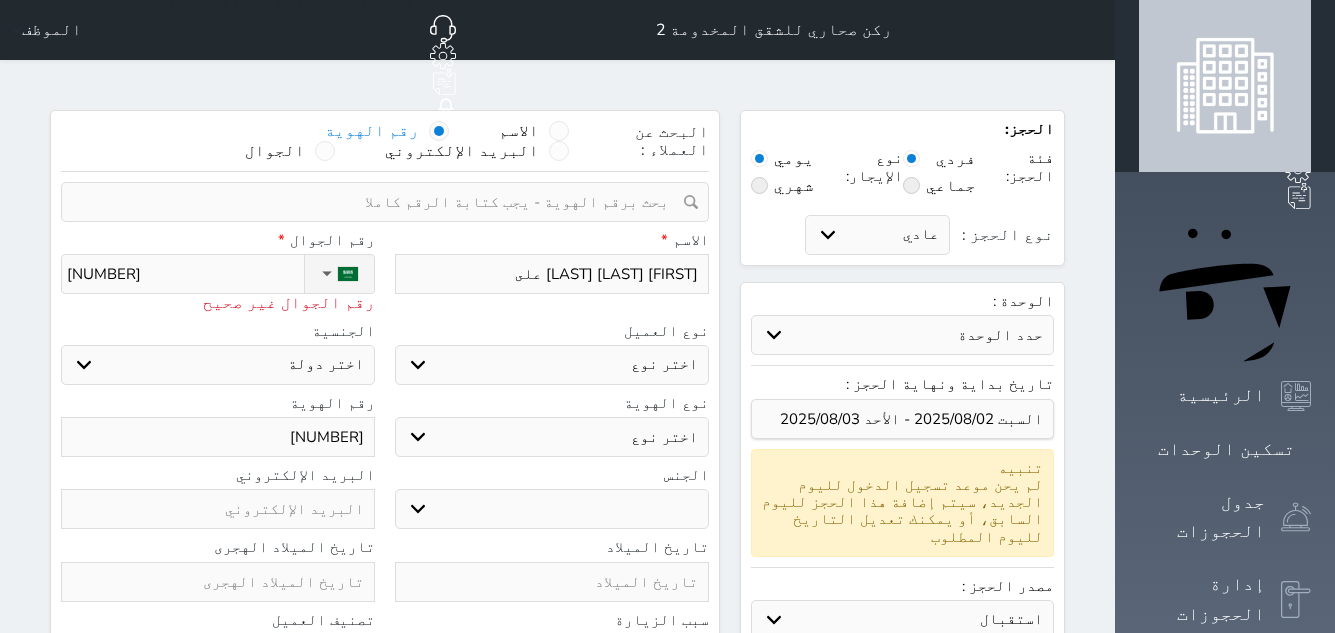 type on "[PHONE]" 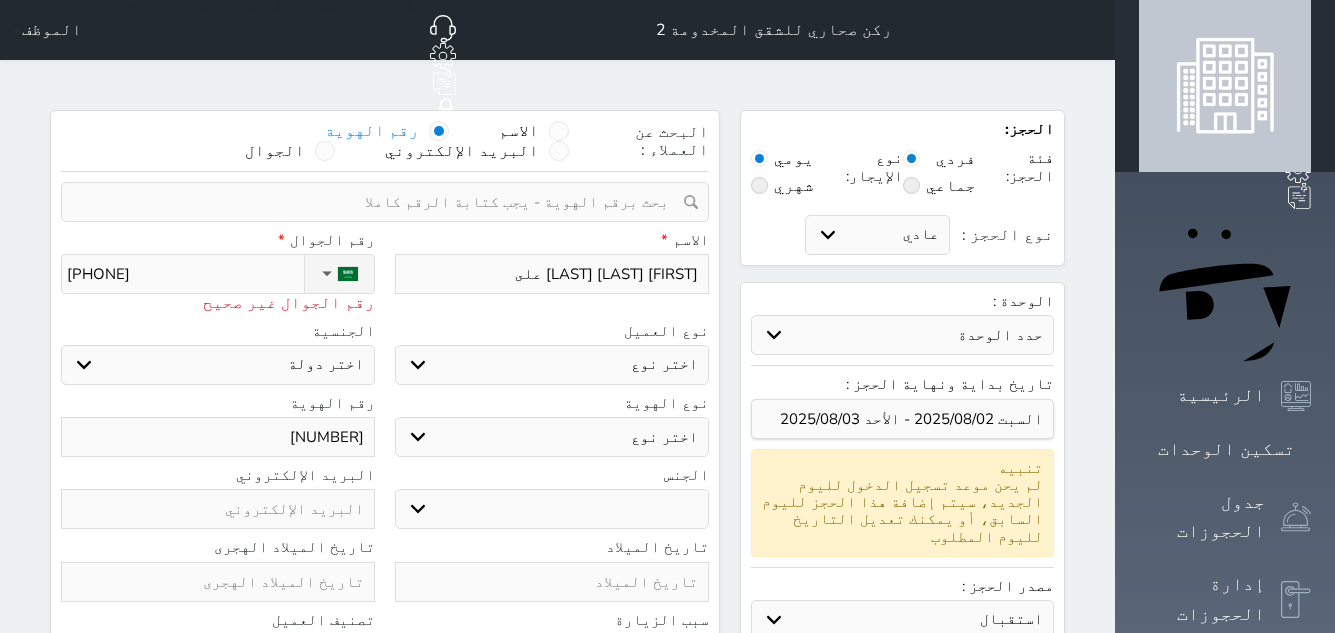 select 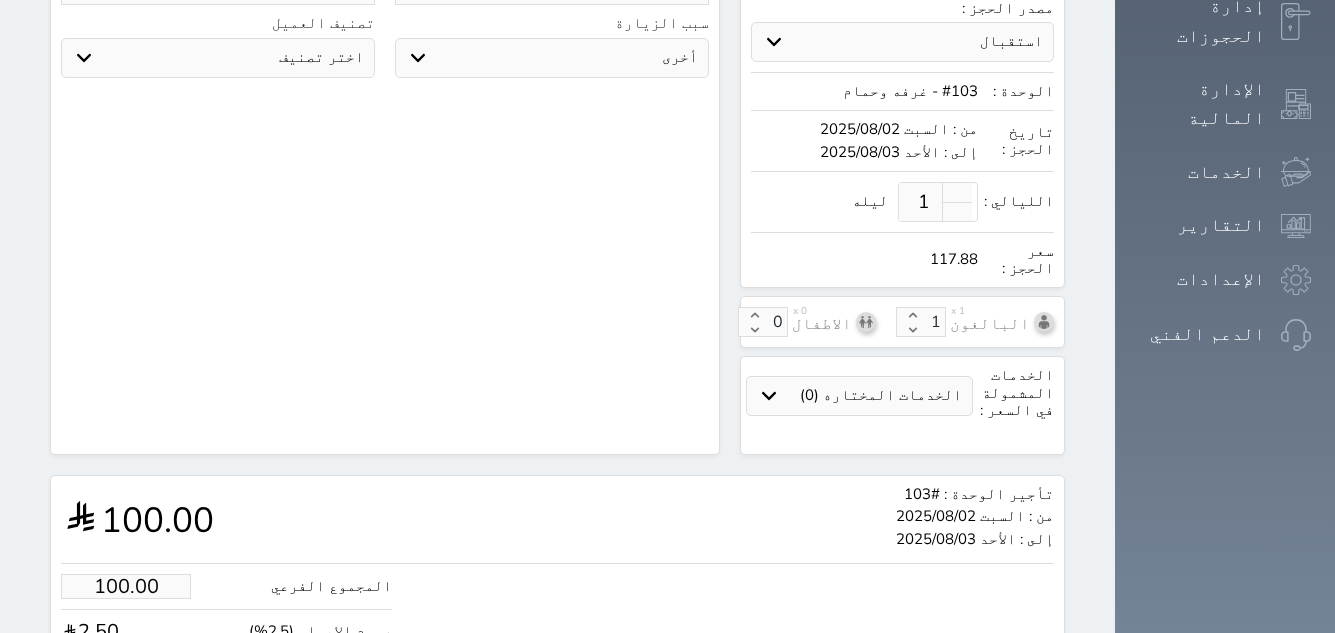 scroll, scrollTop: 678, scrollLeft: 0, axis: vertical 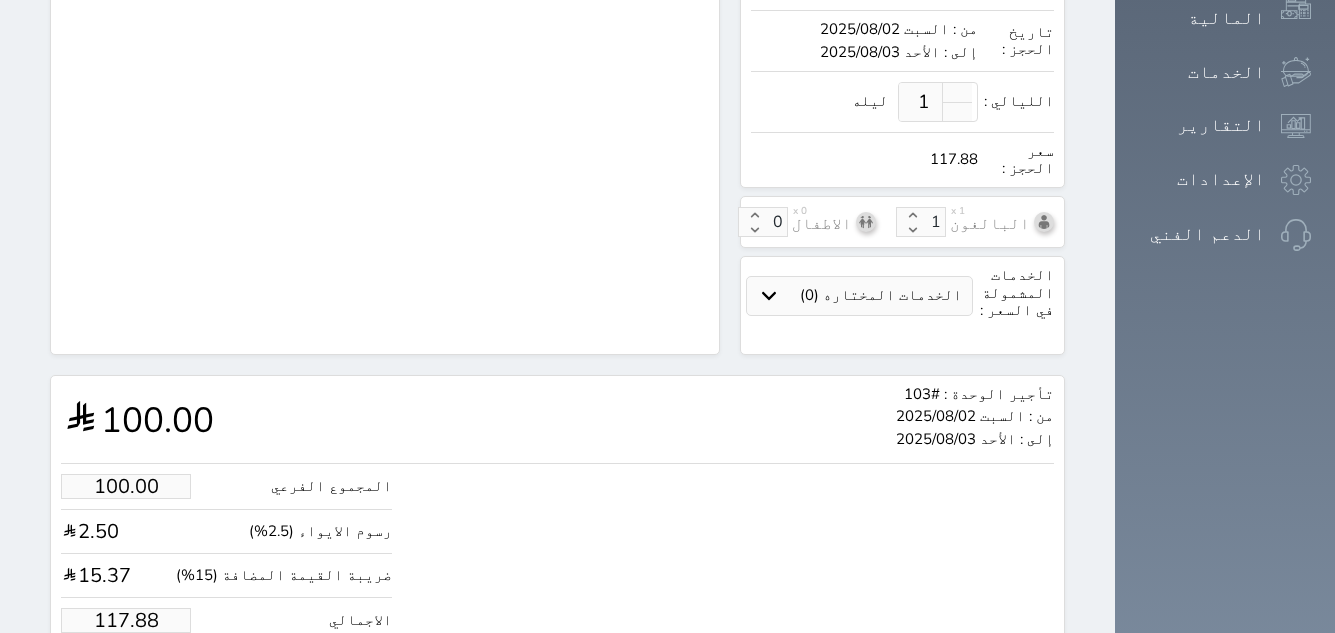 type on "[PHONE]" 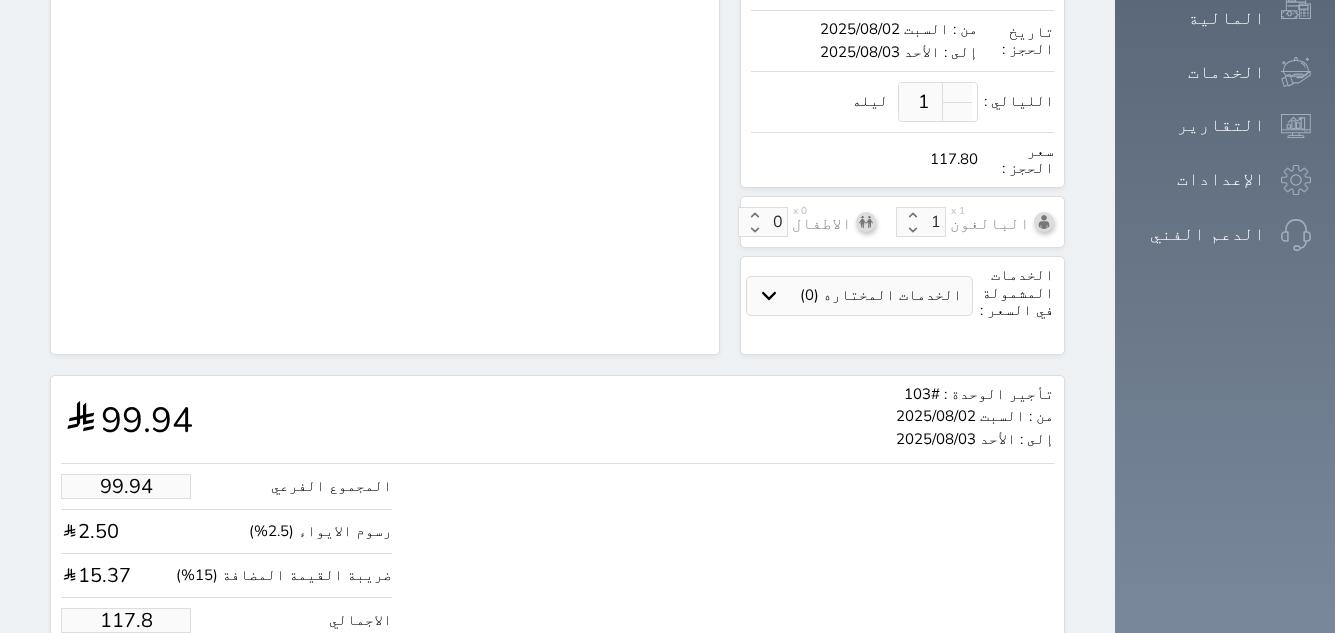 type on "117" 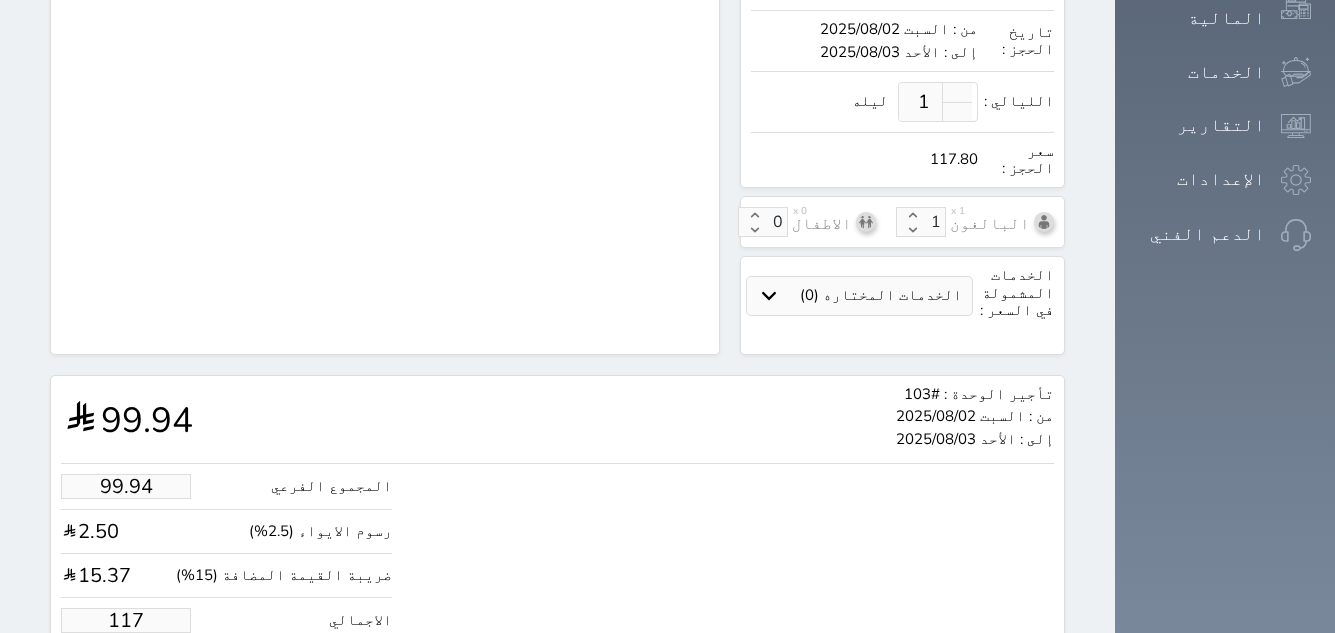 type on "9.33" 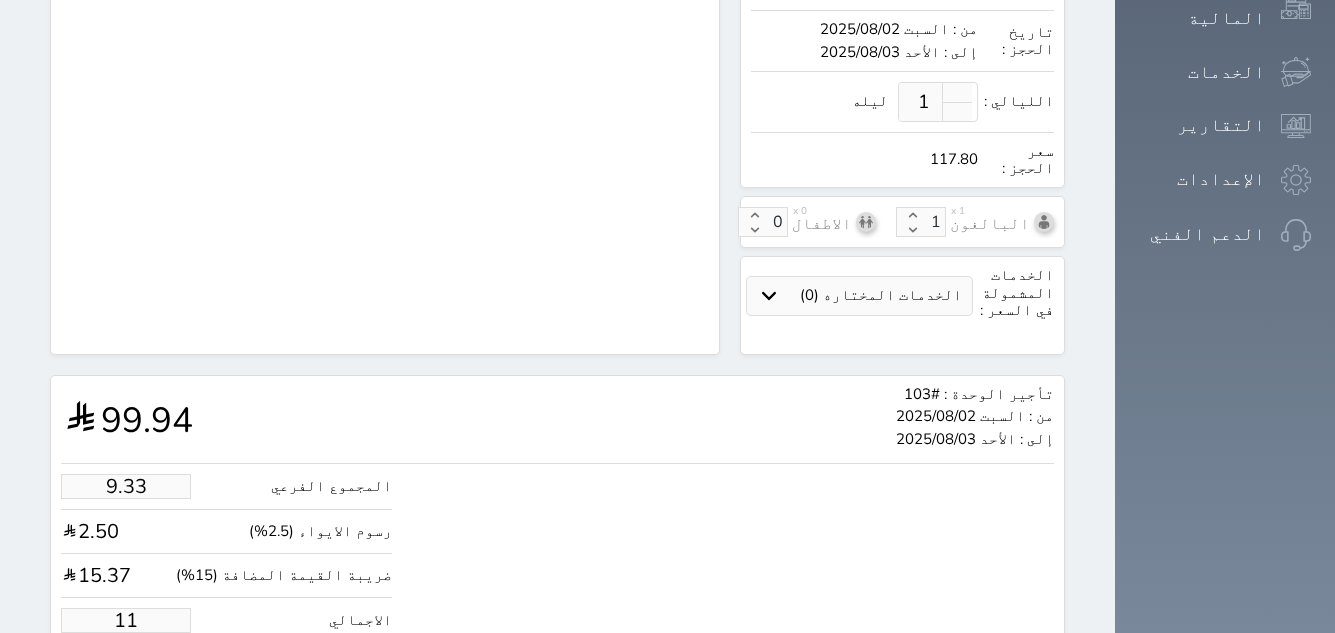 type on "1.17875" 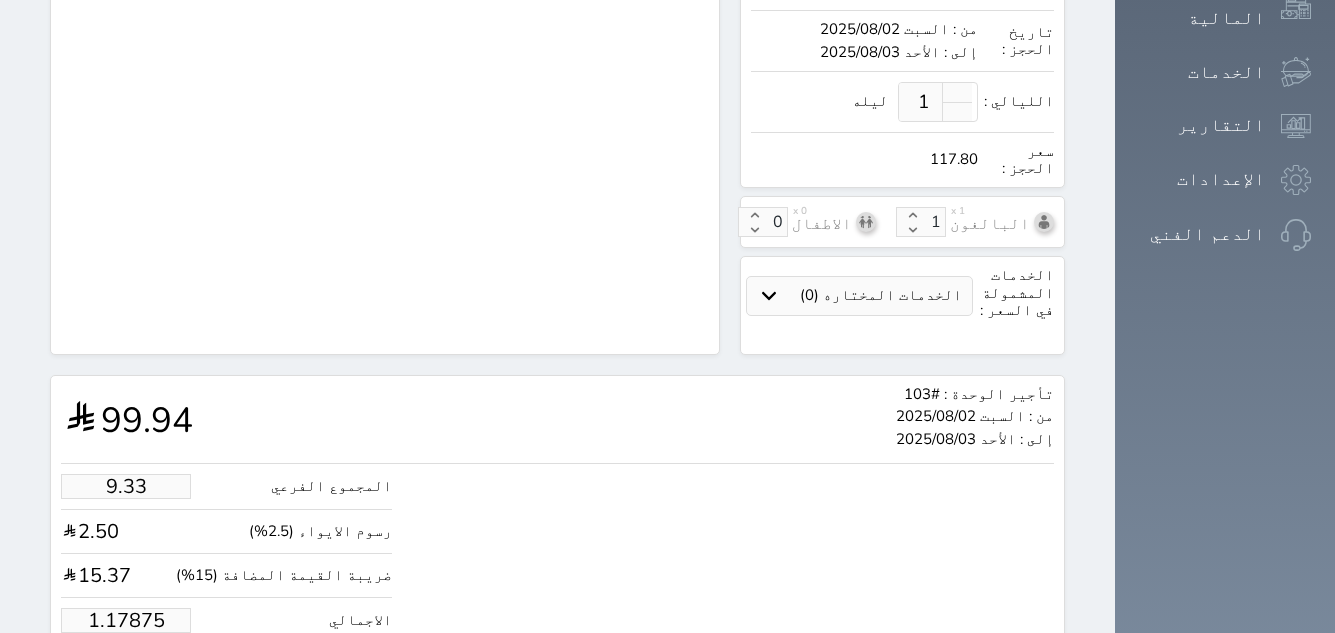 type on "1.00" 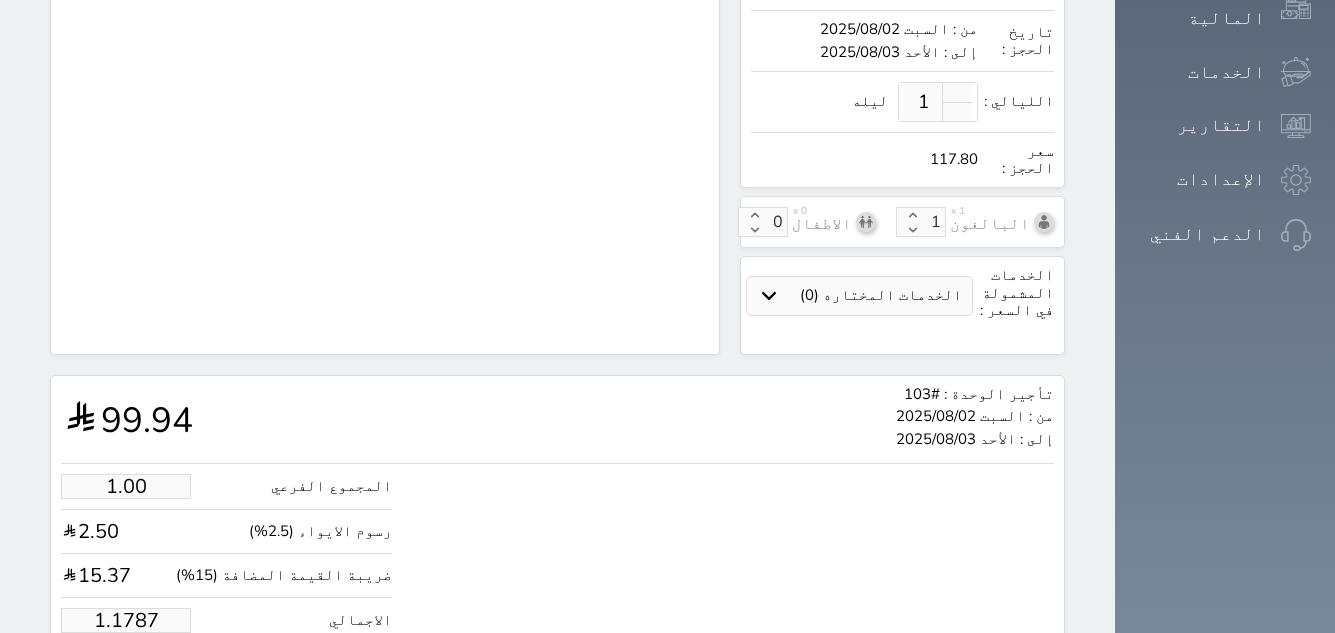 type on "1.178" 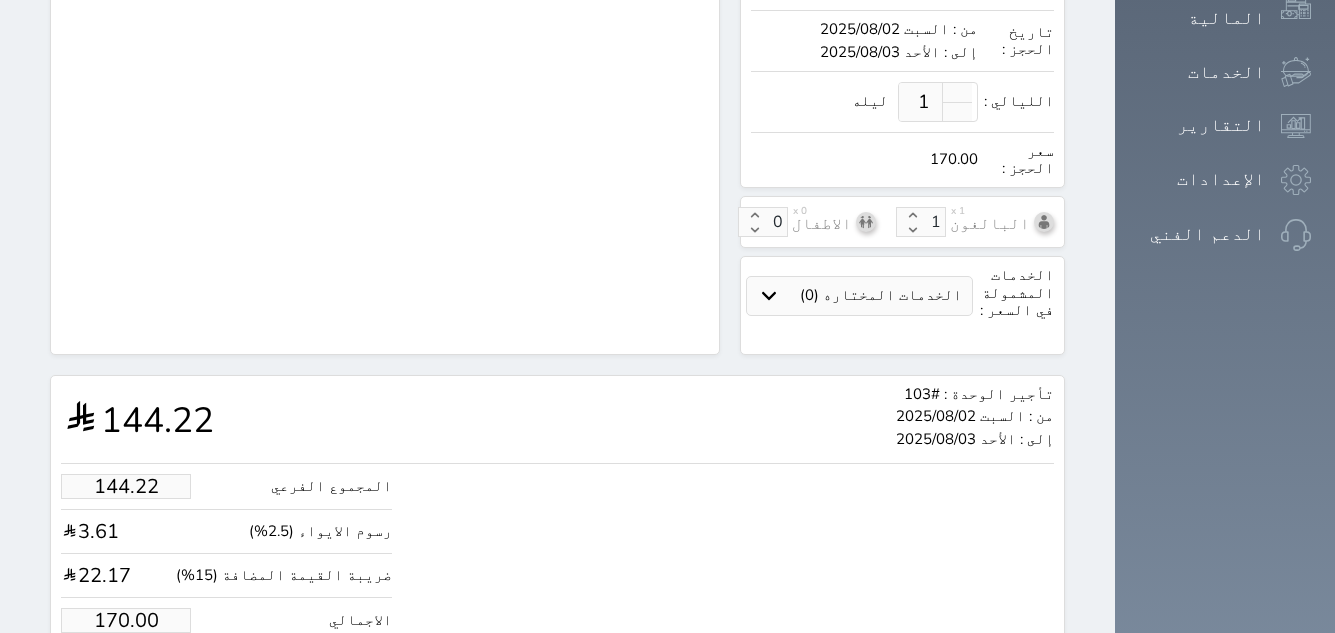 click on "حجز" at bounding box center (148, 681) 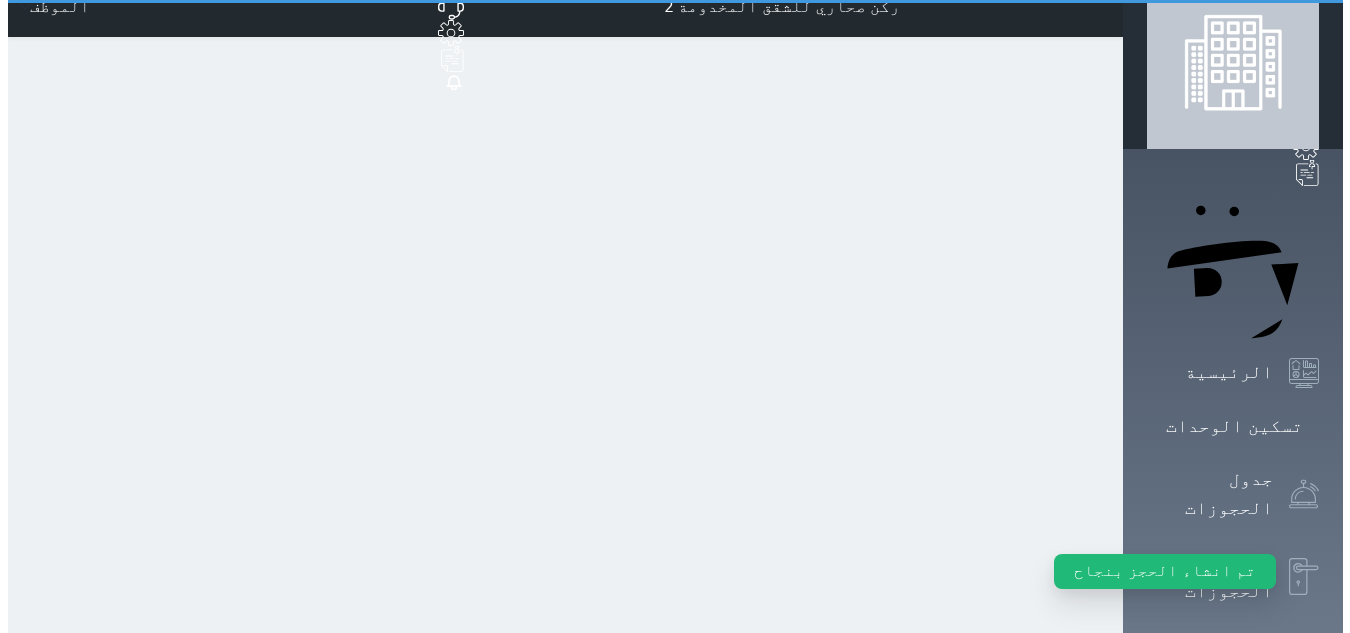 scroll, scrollTop: 0, scrollLeft: 0, axis: both 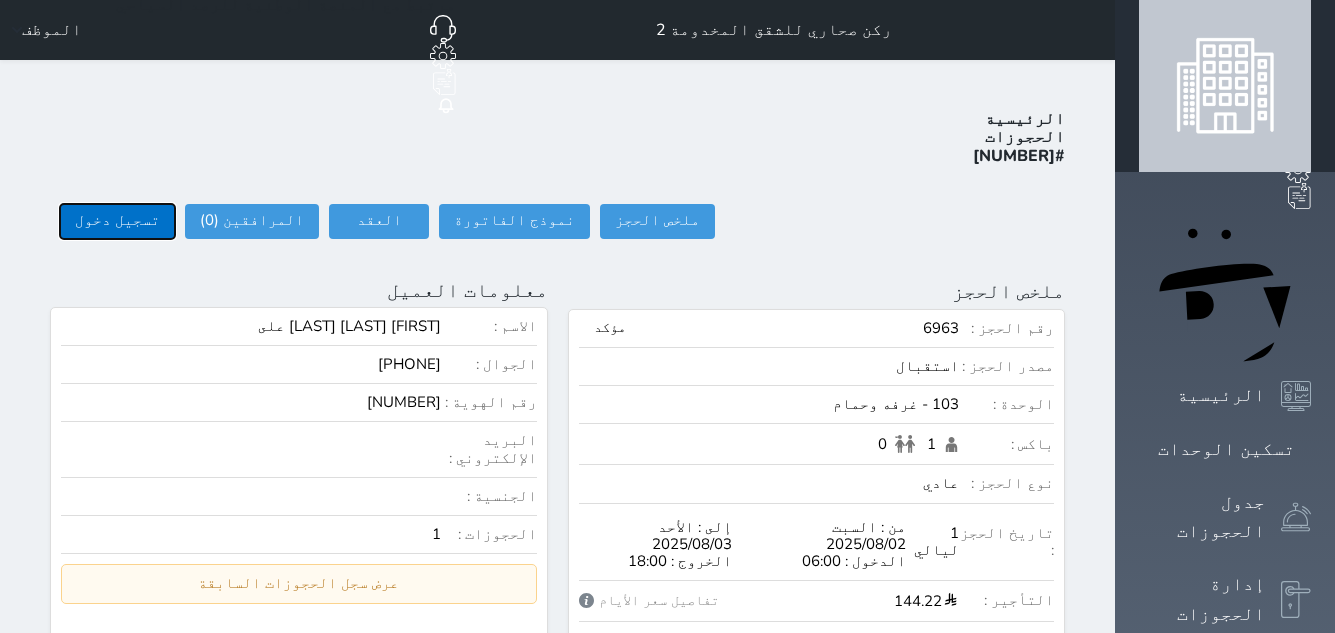 drag, startPoint x: 89, startPoint y: 152, endPoint x: 98, endPoint y: 159, distance: 11.401754 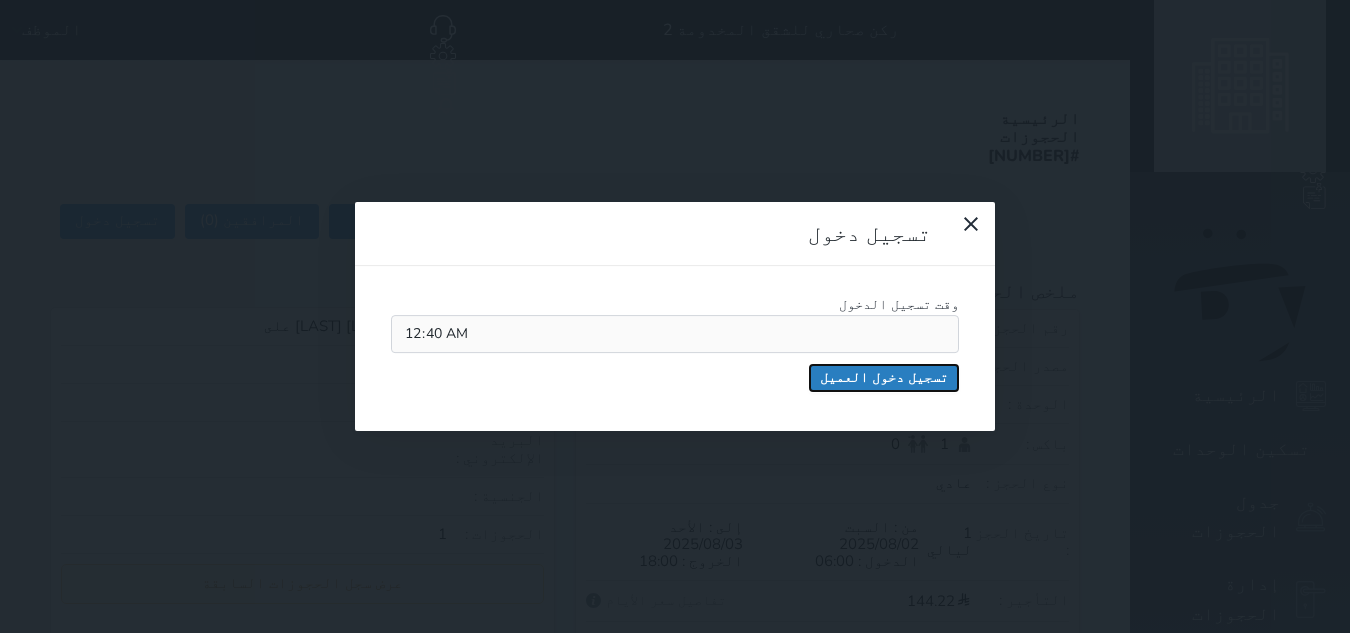 click on "تسجيل دخول العميل" at bounding box center (884, 378) 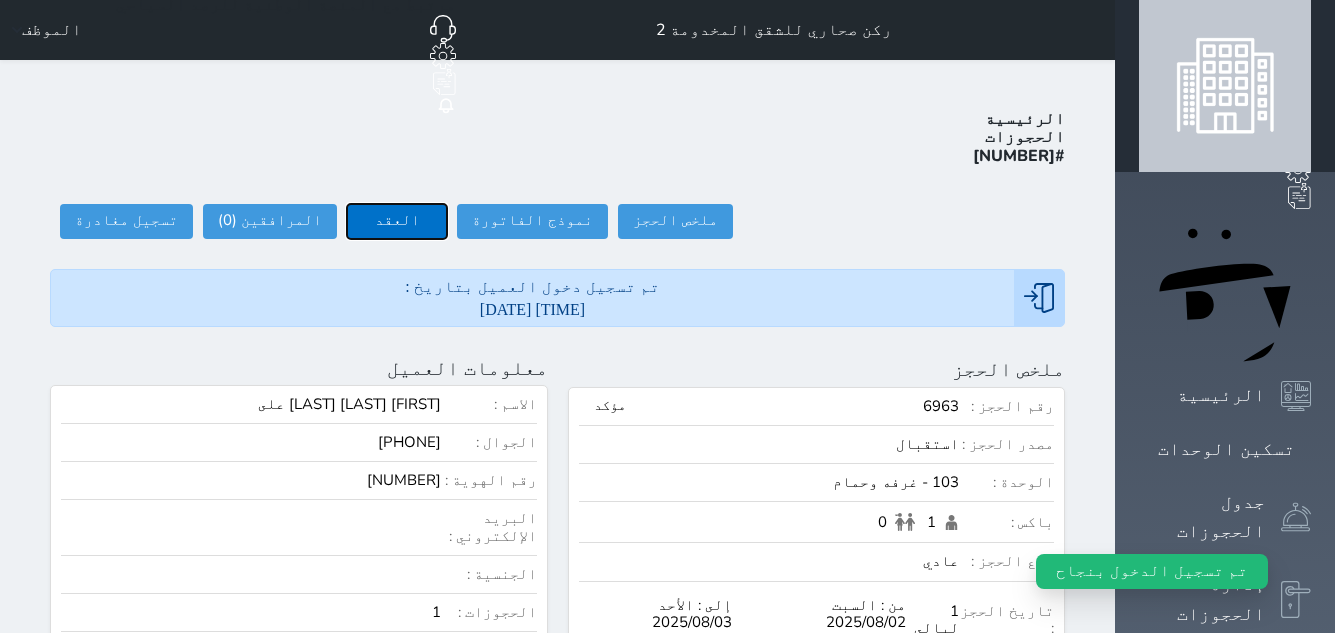 click on "العقد" at bounding box center [397, 221] 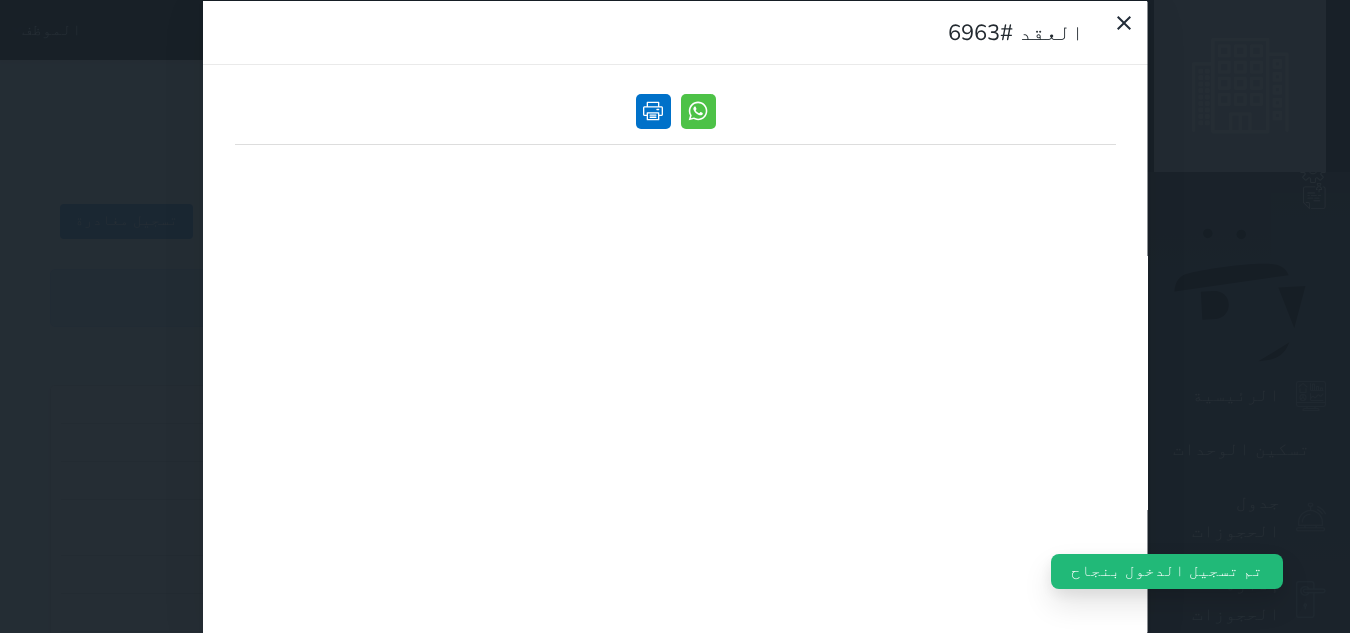 click at bounding box center [652, 110] 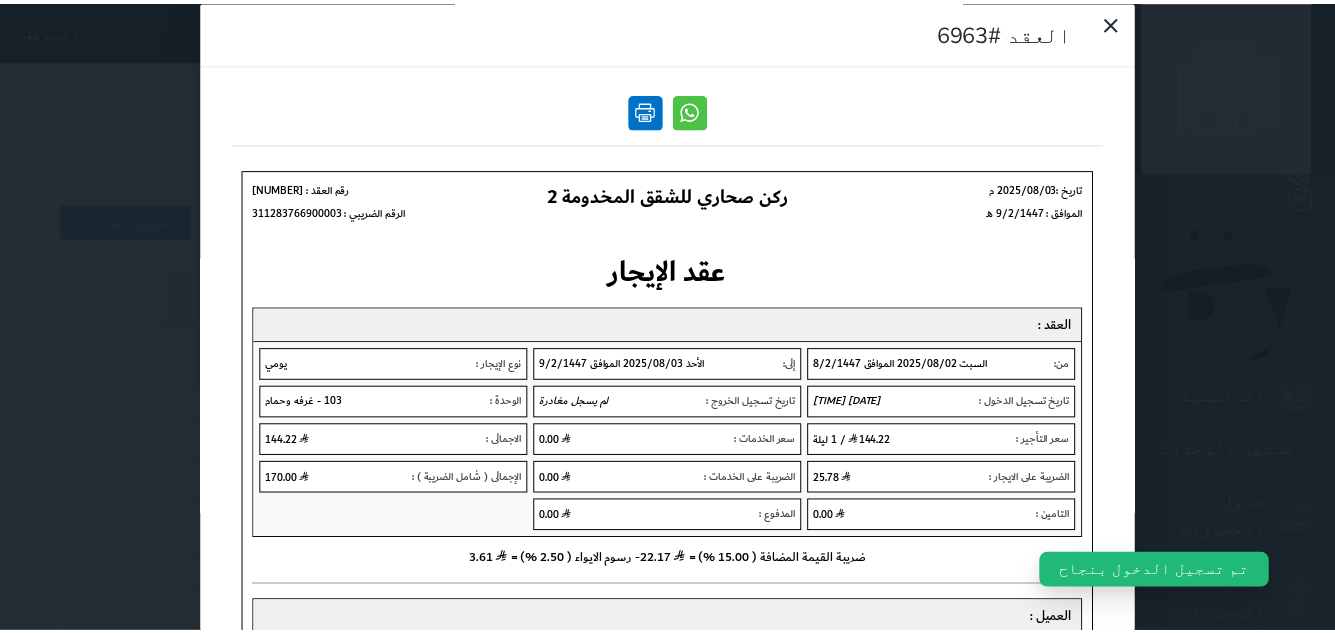 scroll, scrollTop: 0, scrollLeft: 0, axis: both 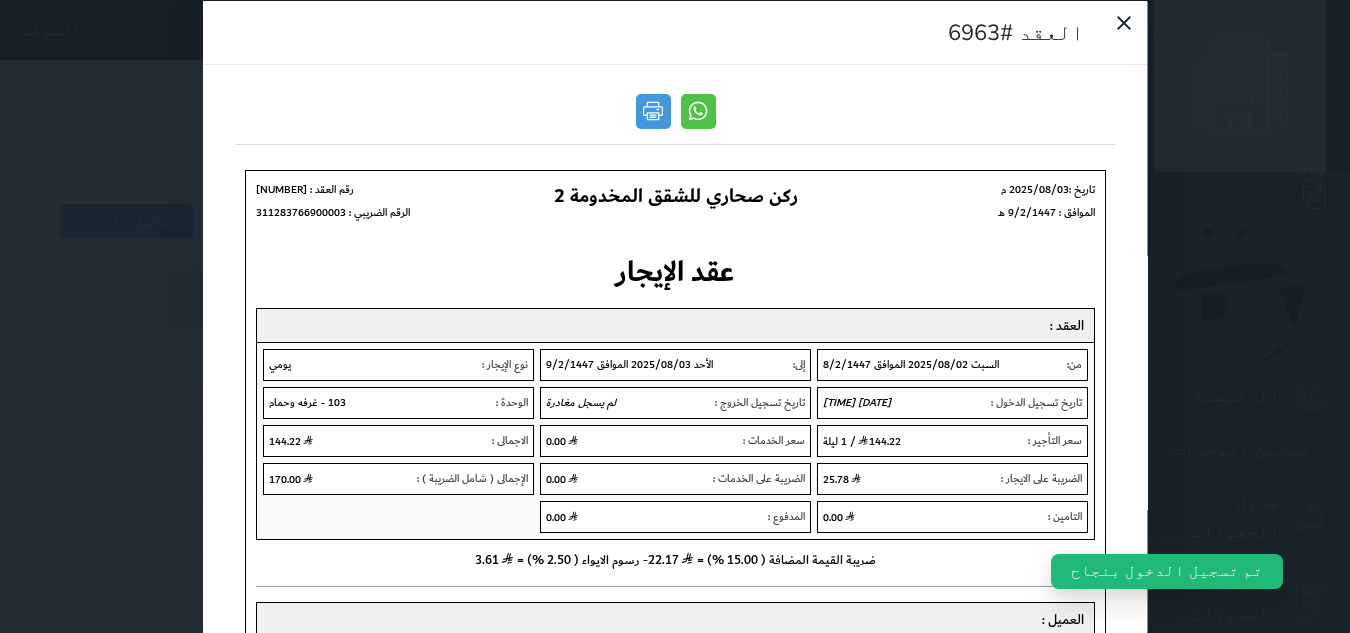 click on "العقد #6963" at bounding box center (675, 316) 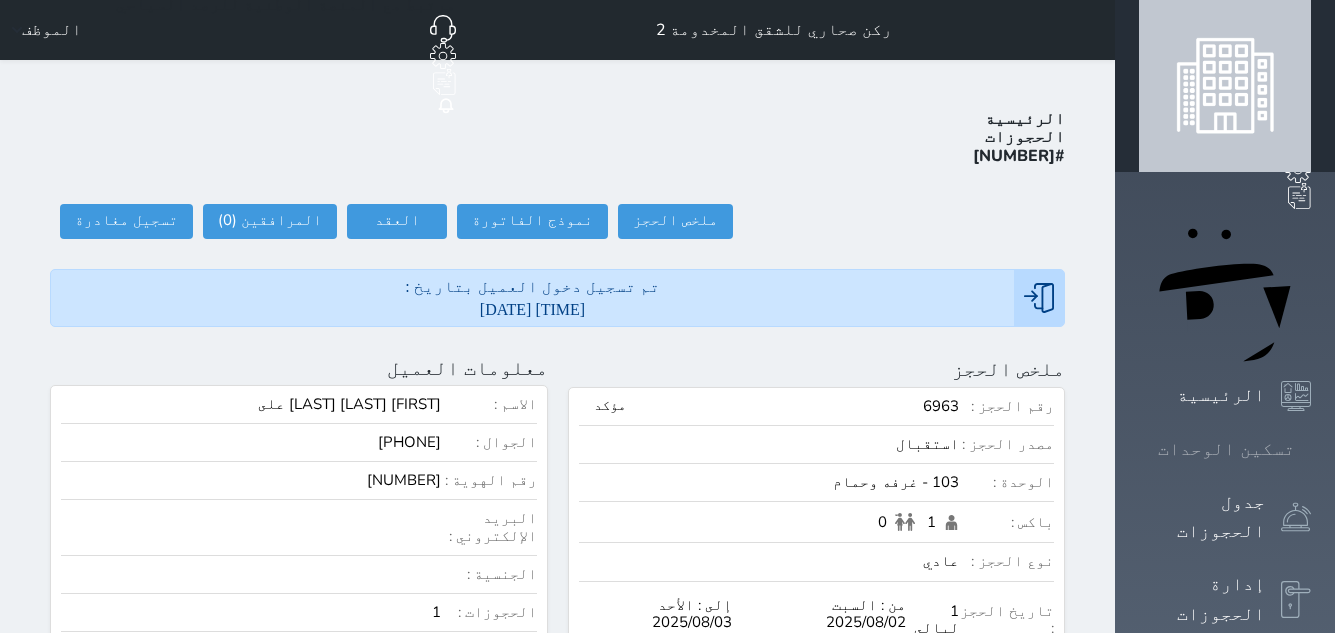 click 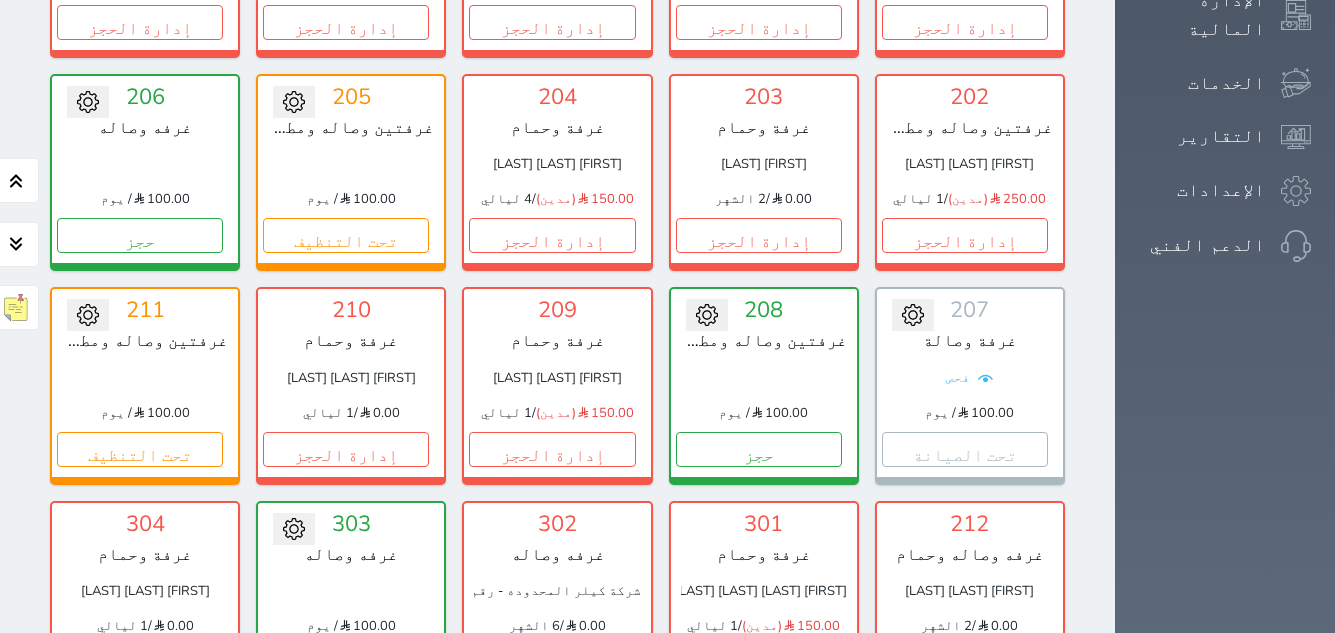 scroll, scrollTop: 600, scrollLeft: 0, axis: vertical 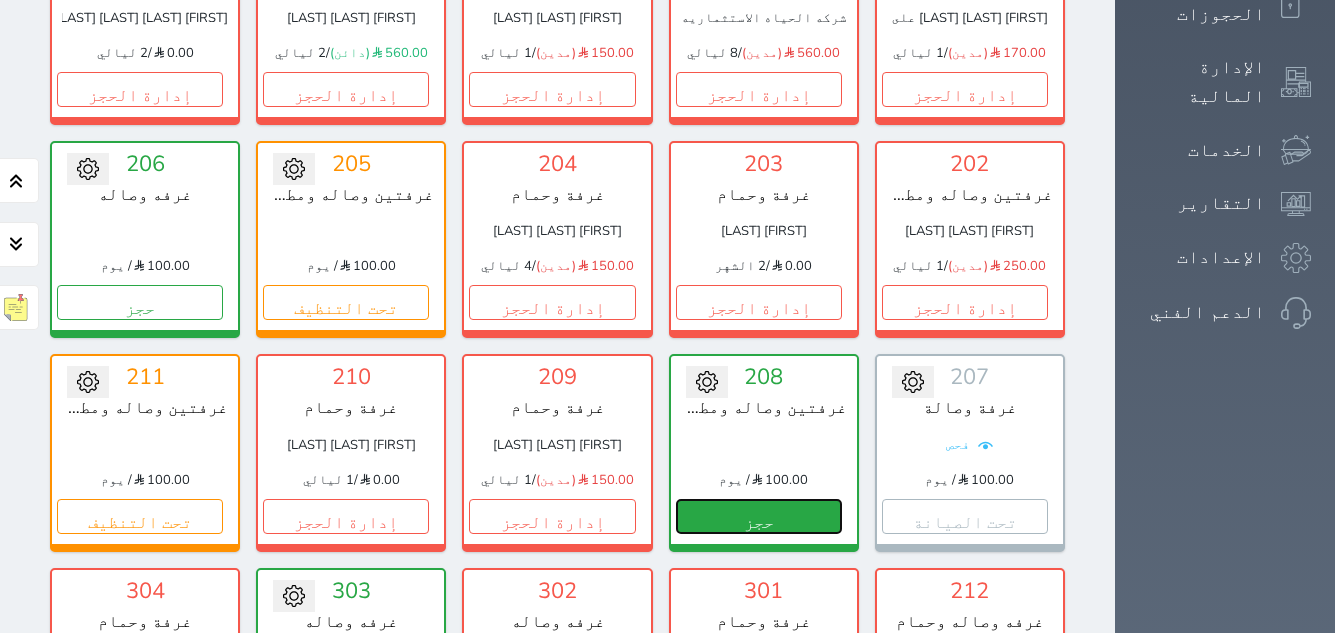 click on "حجز" at bounding box center (759, 516) 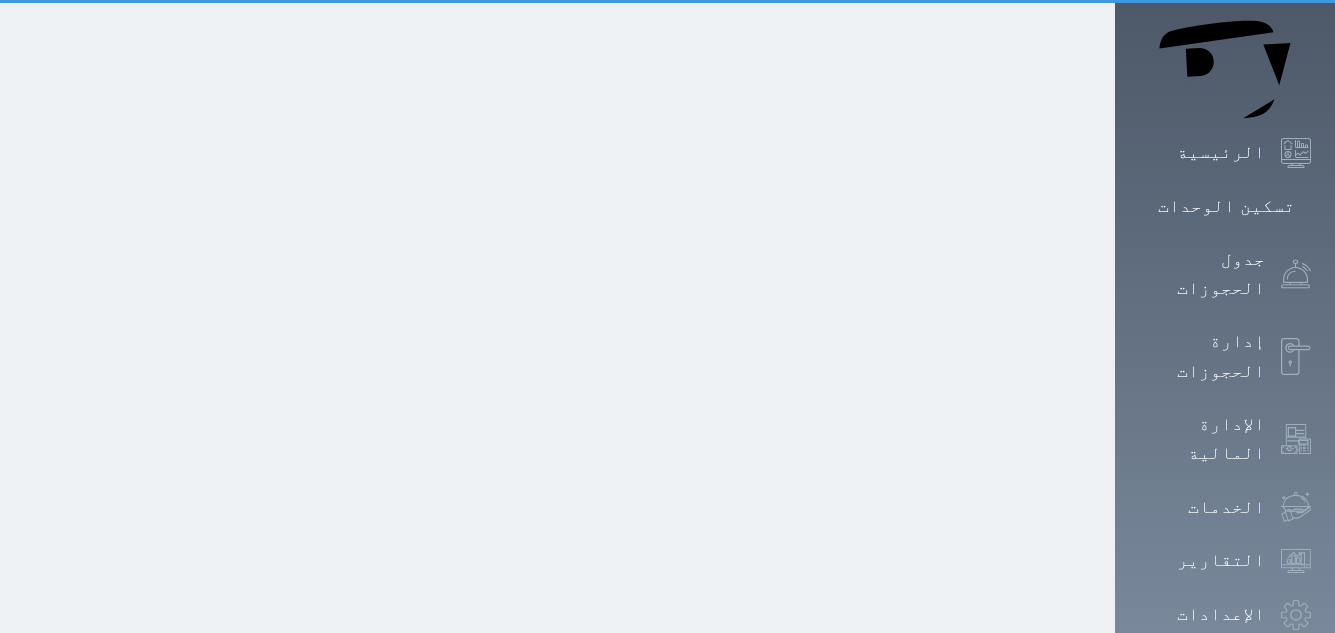 scroll, scrollTop: 0, scrollLeft: 0, axis: both 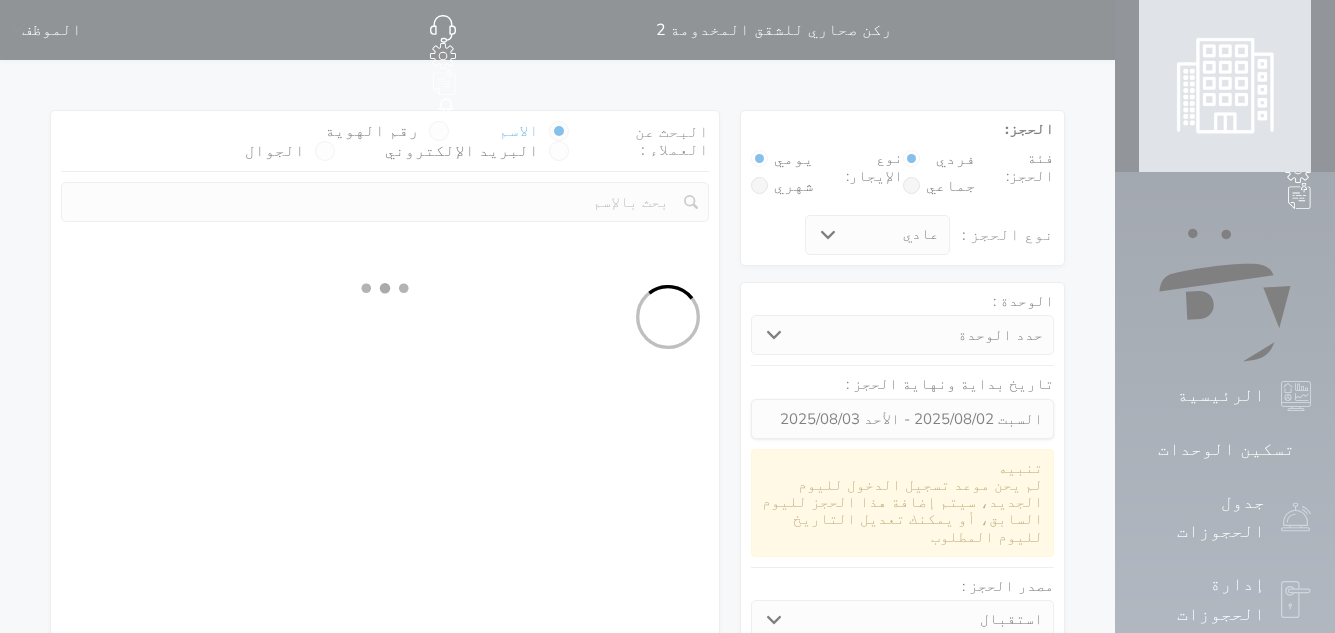 click at bounding box center [439, 131] 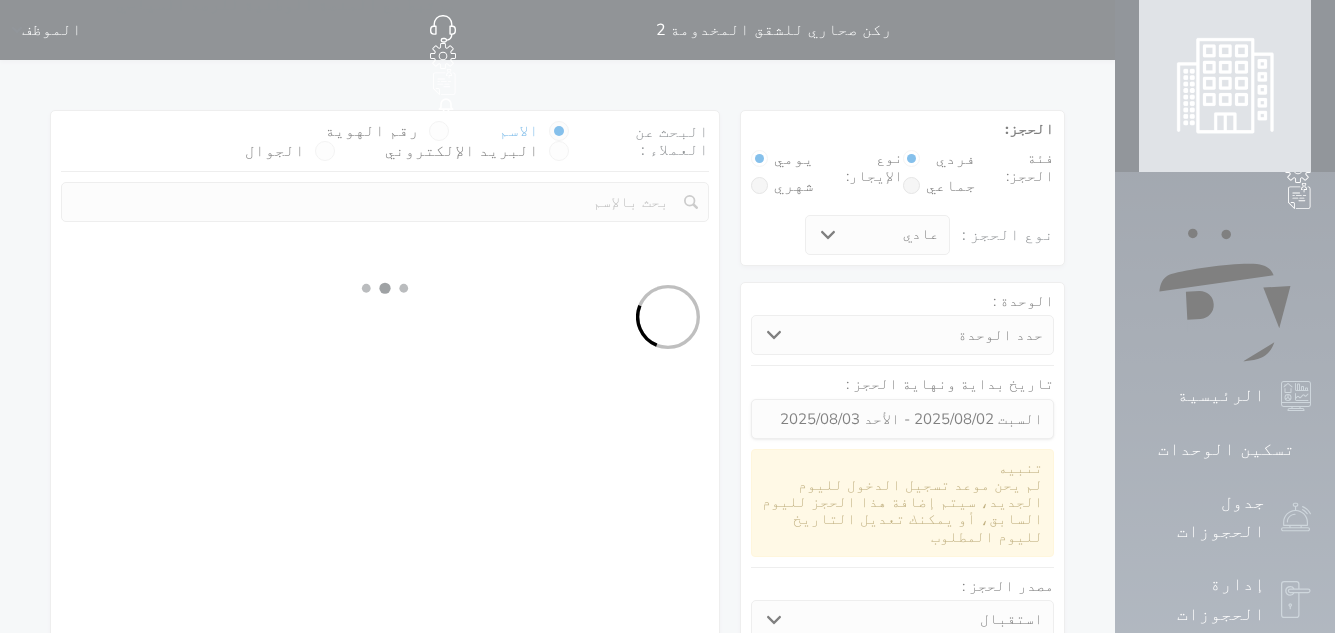 click on "رقم الهوية" at bounding box center (419, 141) 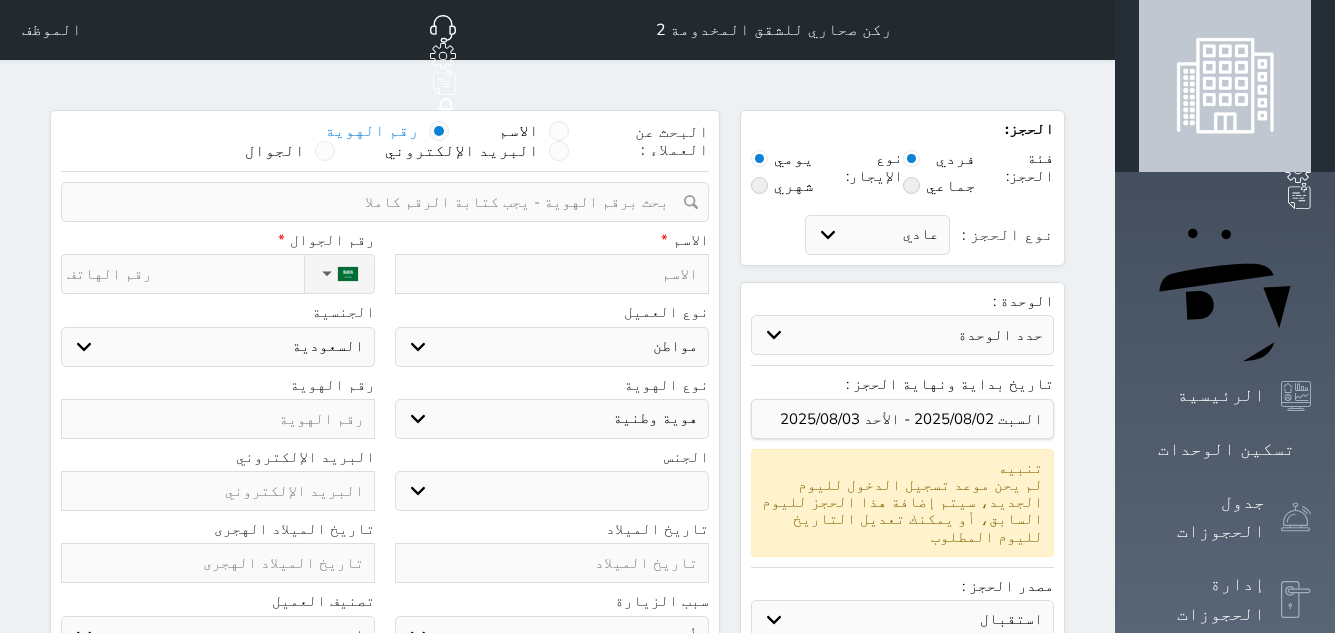 click at bounding box center [378, 202] 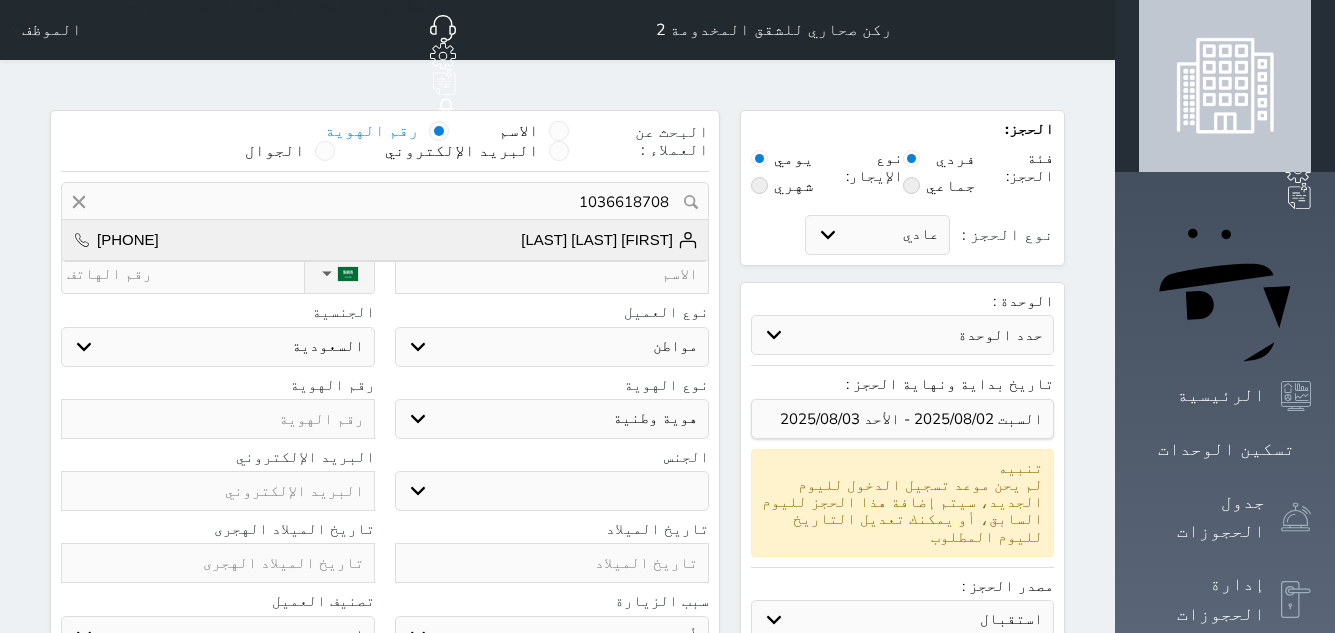 click on "[FIRST] [LAST] [LAST]   [PHONE]" at bounding box center [385, 240] 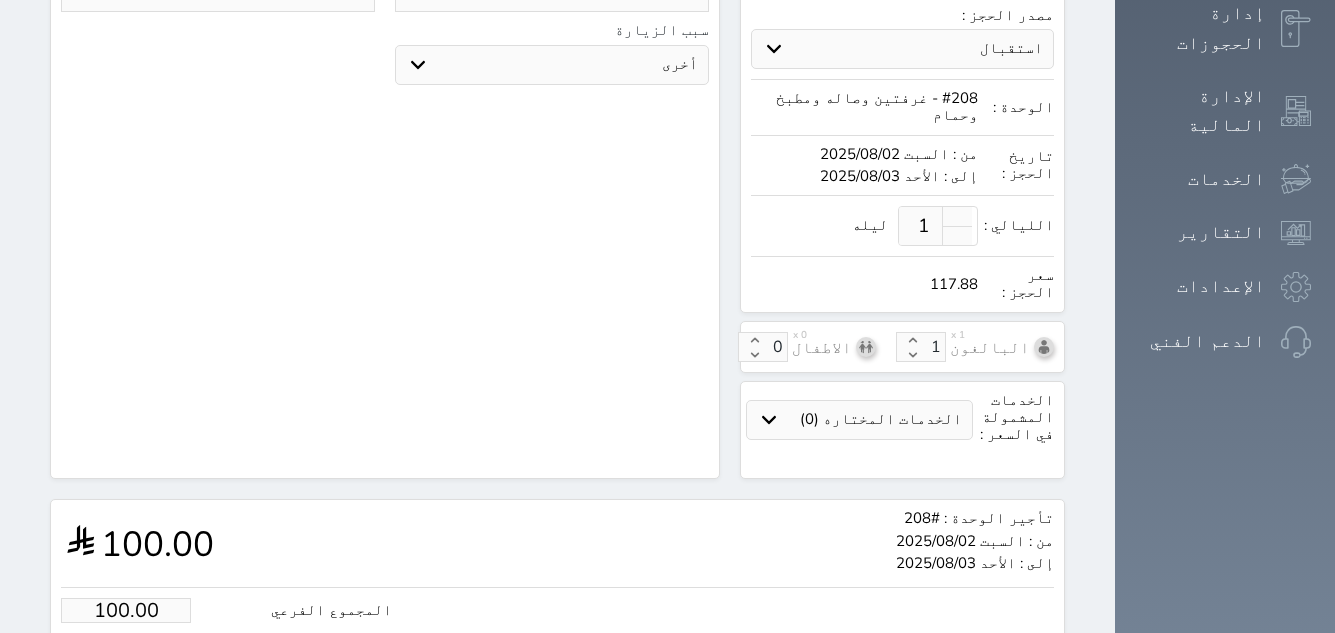 scroll, scrollTop: 678, scrollLeft: 0, axis: vertical 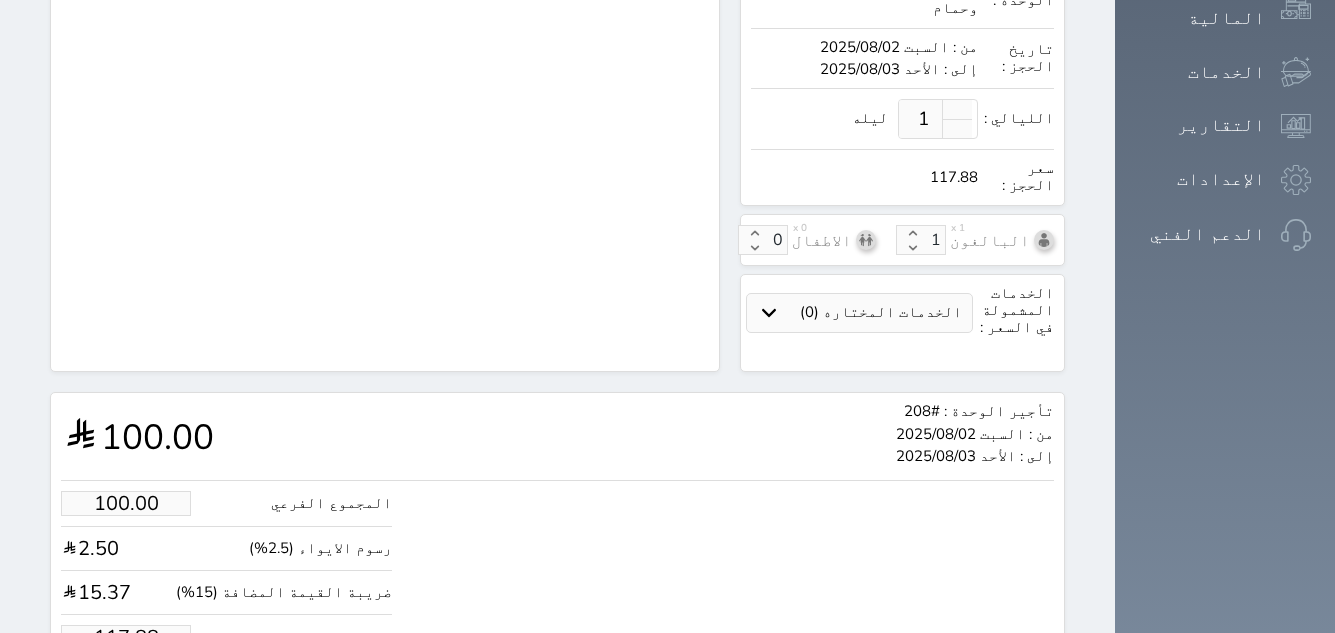 click on "117.88" at bounding box center [126, 637] 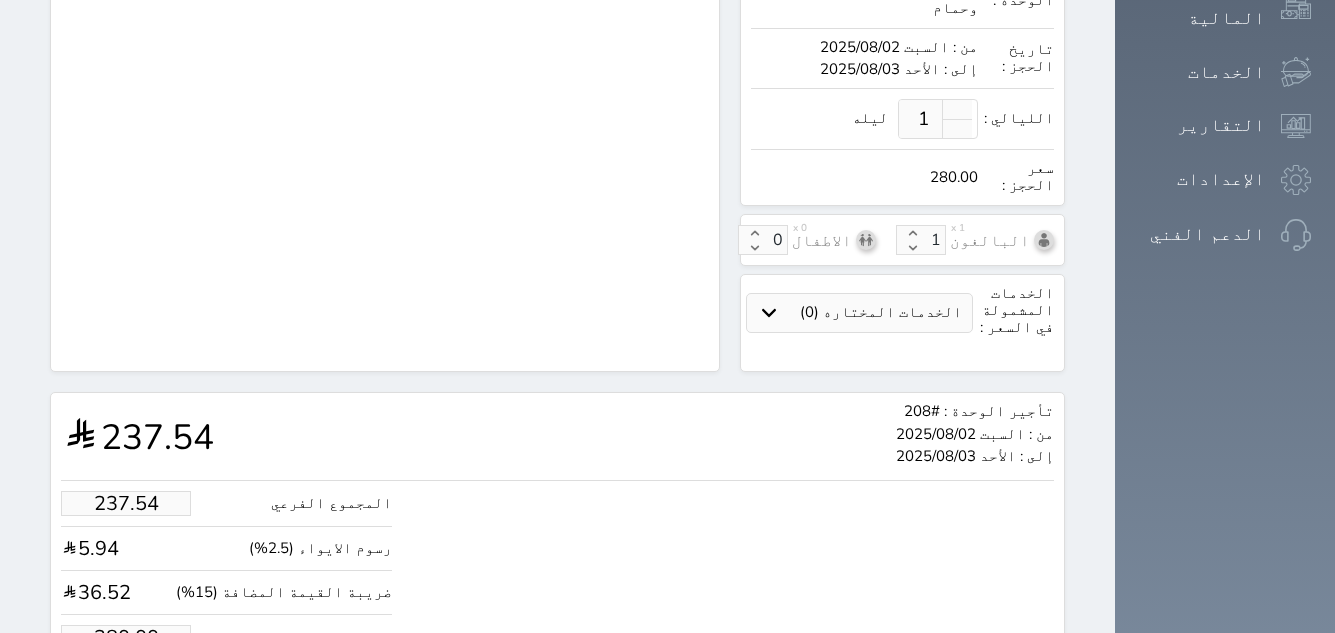 click on "حجز" at bounding box center (148, 698) 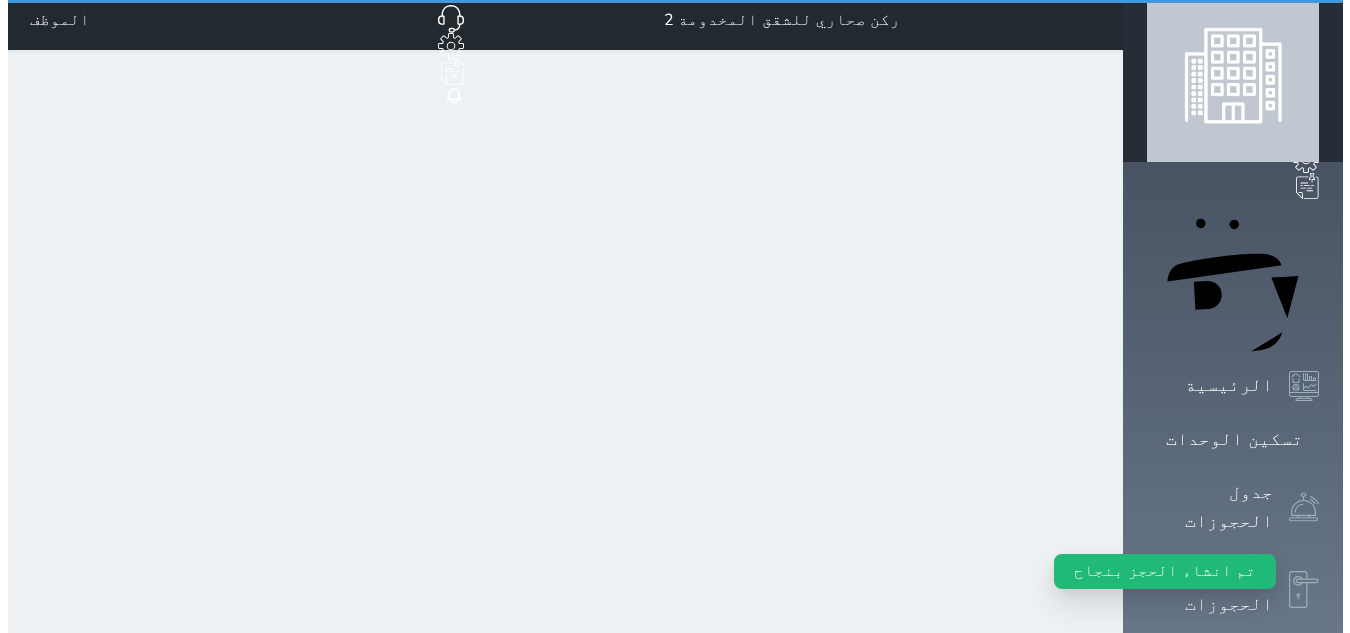 scroll, scrollTop: 0, scrollLeft: 0, axis: both 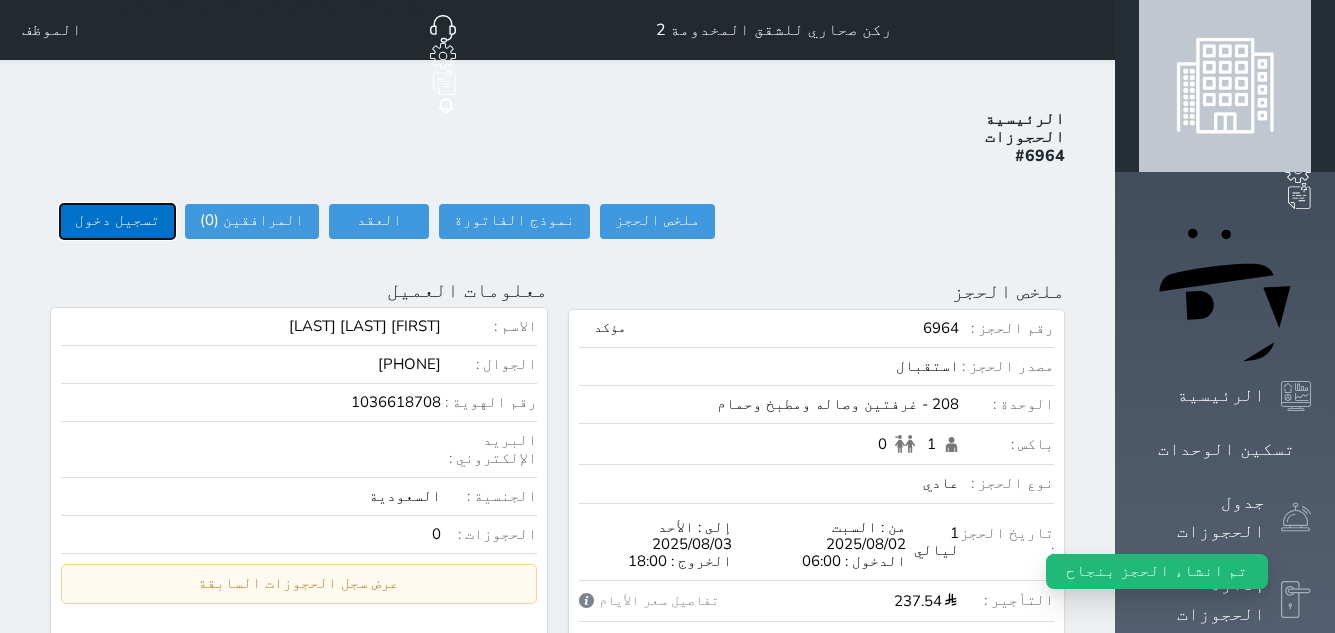 click on "تسجيل دخول" at bounding box center [117, 221] 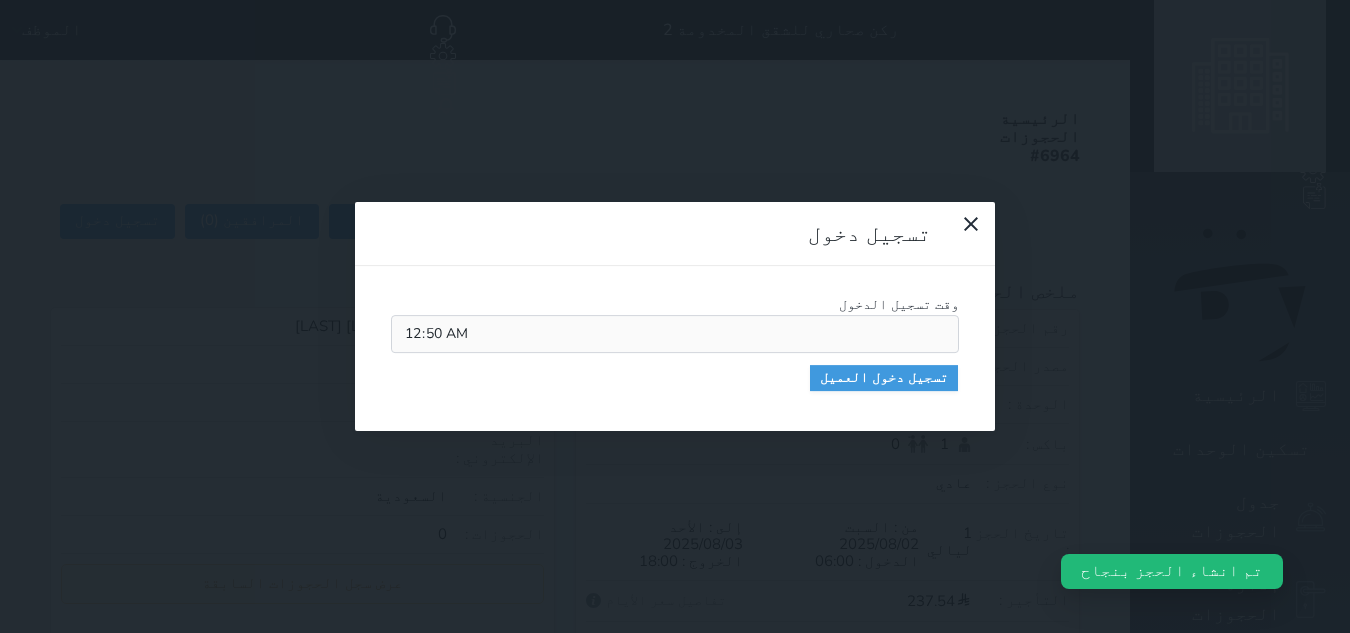 click on "وقت تسجيل الدخول    [TIME]   تسجيل دخول العميل" at bounding box center [675, 349] 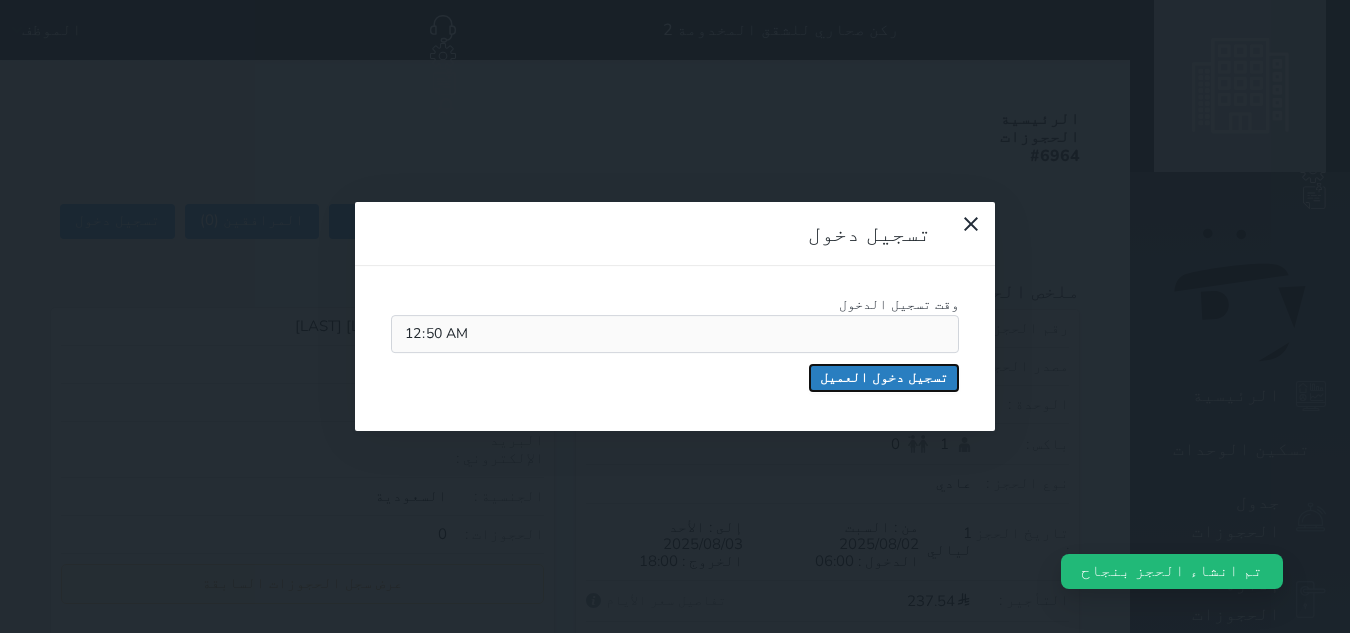 click on "تسجيل دخول العميل" at bounding box center (884, 378) 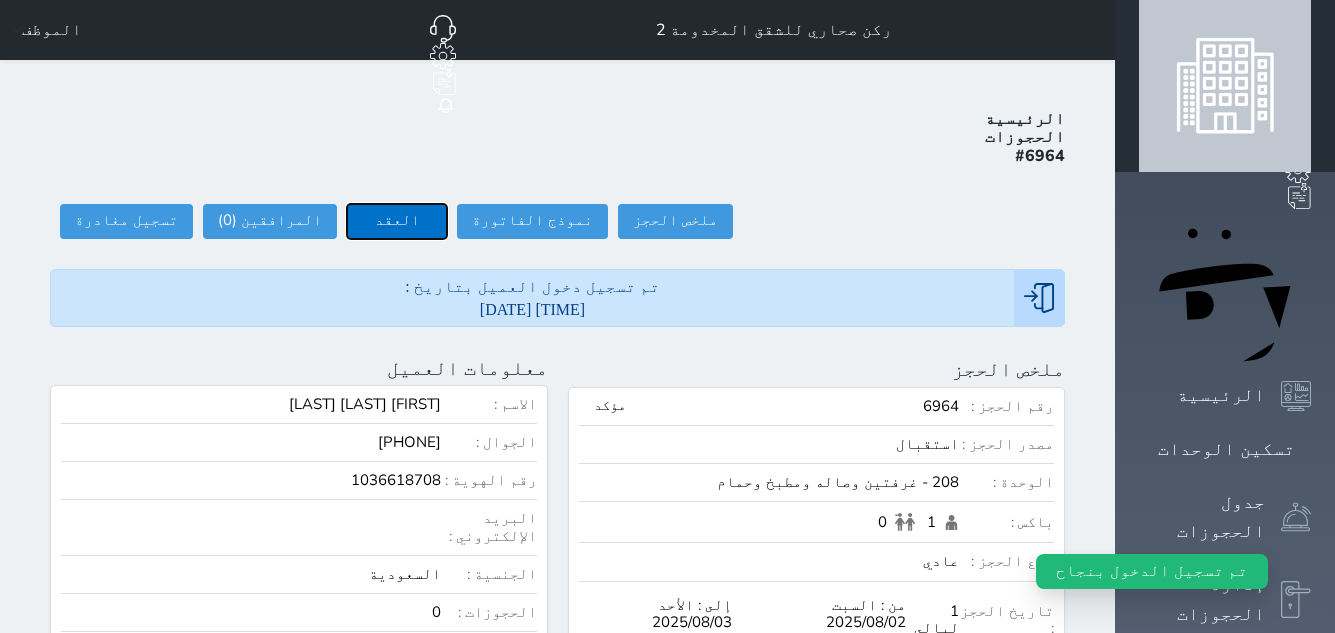 click on "العقد" at bounding box center [397, 221] 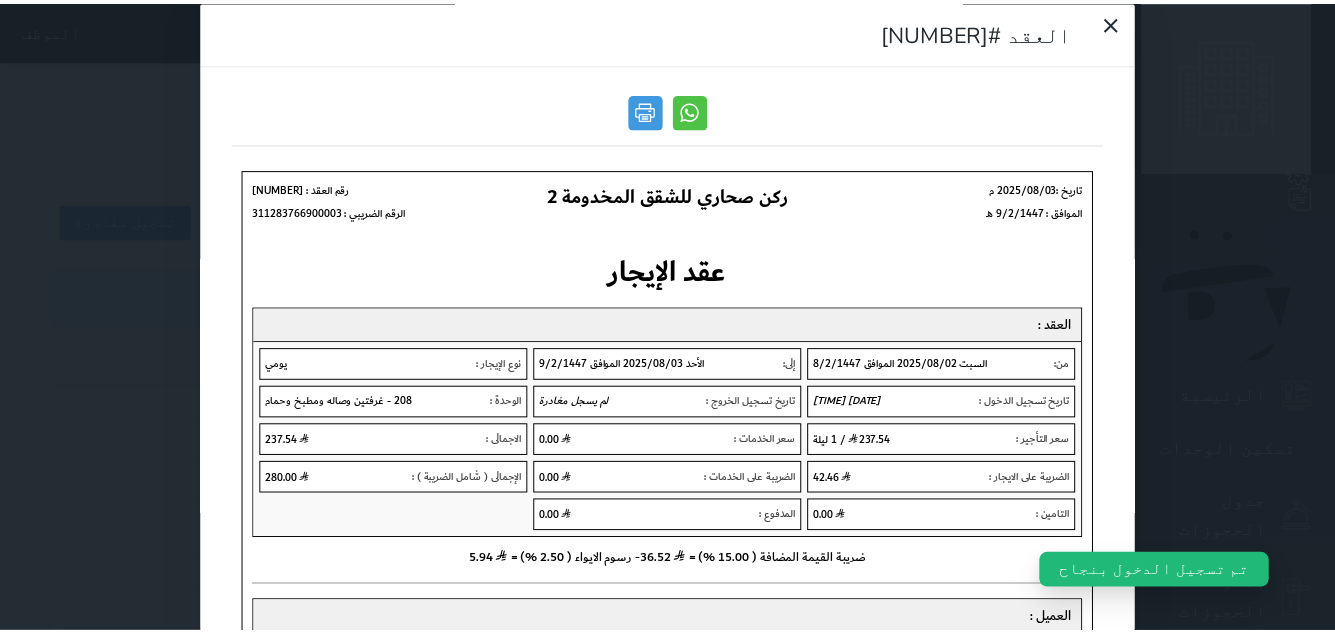 scroll, scrollTop: 0, scrollLeft: 0, axis: both 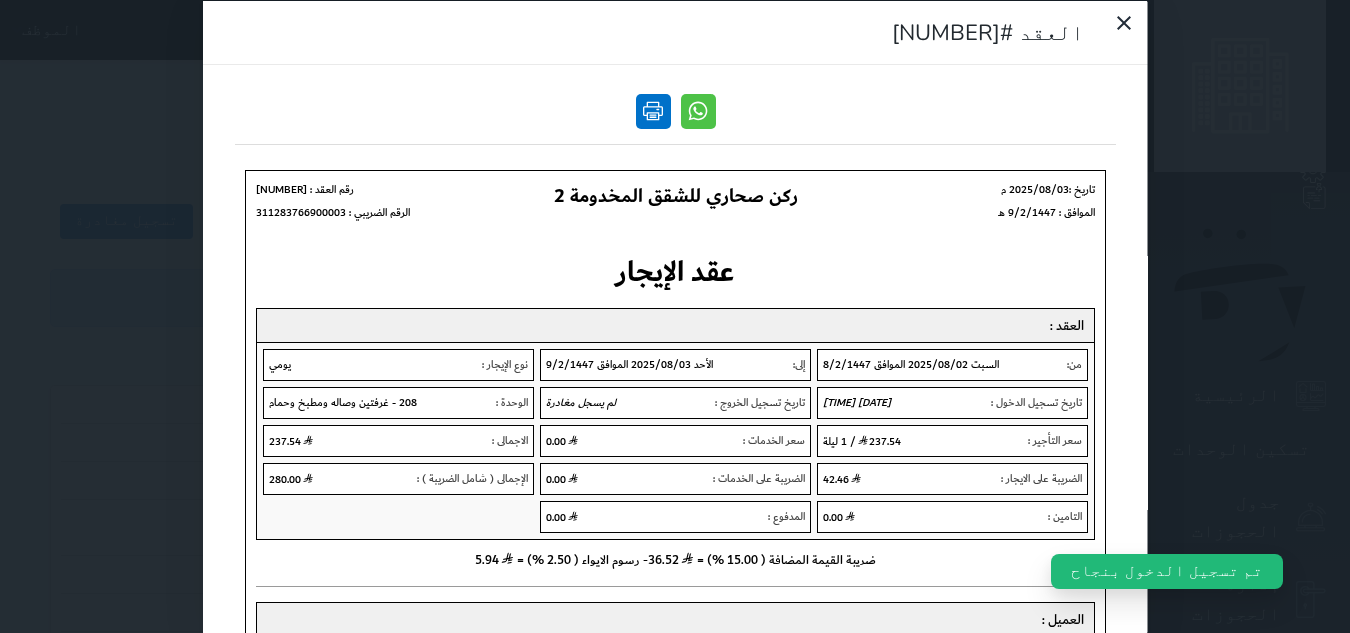 click at bounding box center (652, 110) 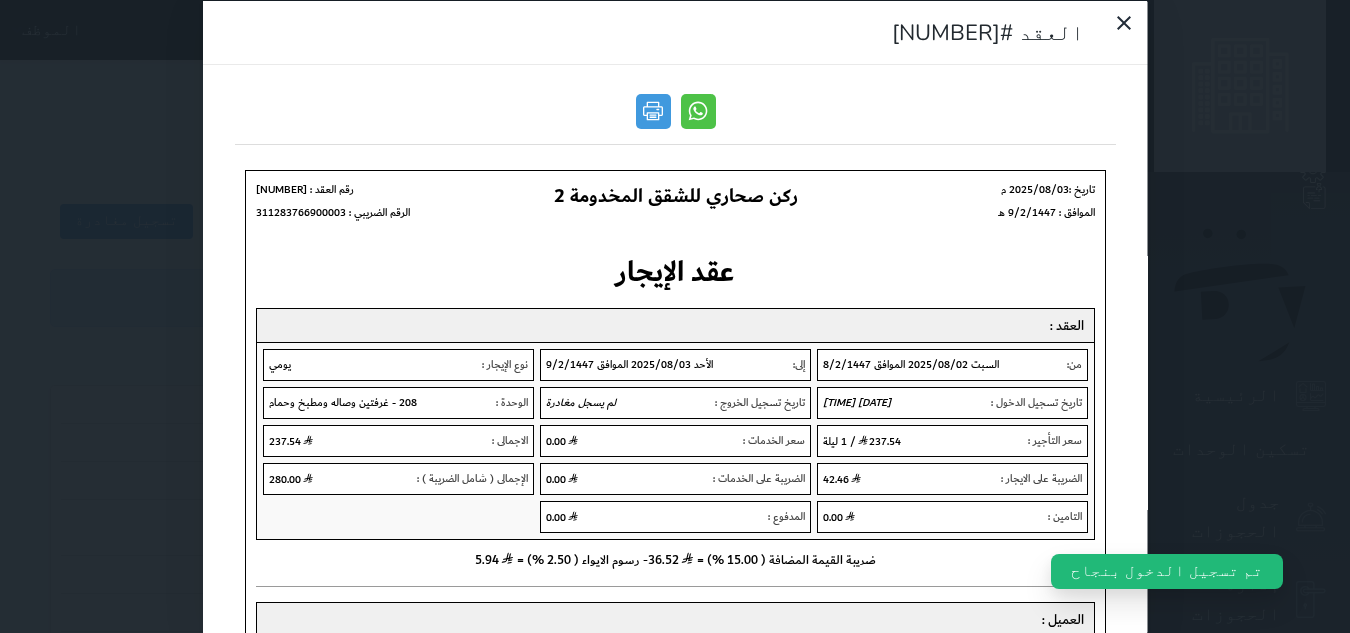 click on "العقد #[NUMBER]" at bounding box center [675, 316] 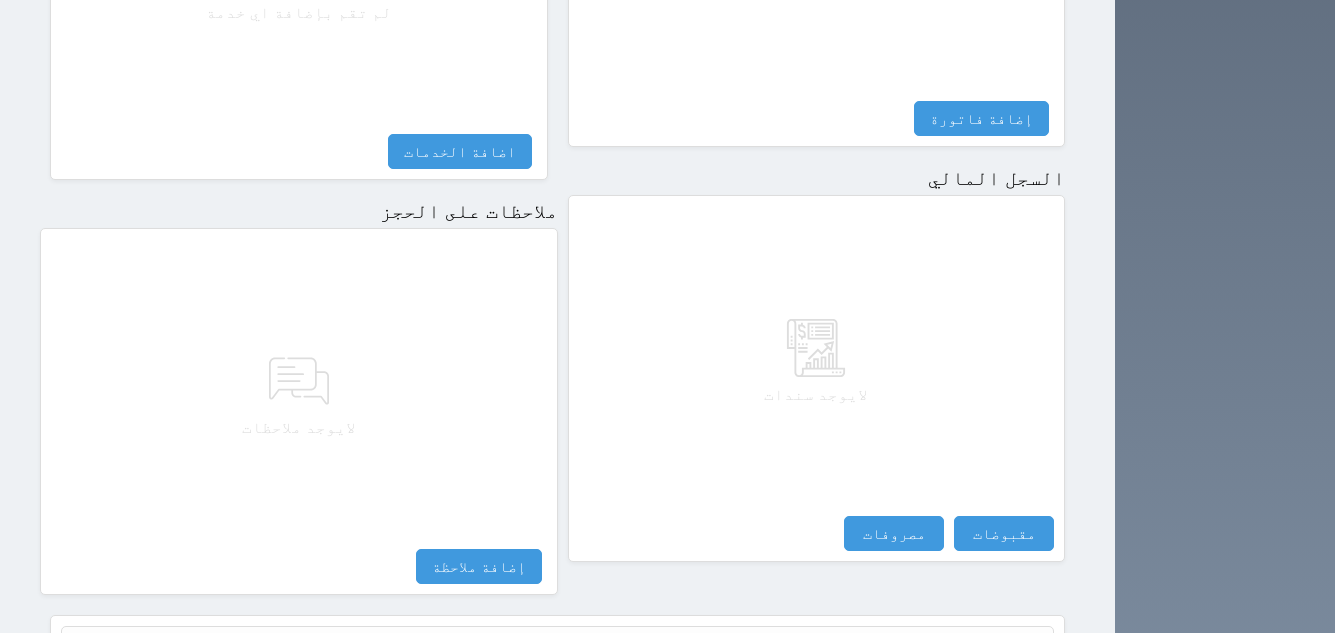 scroll, scrollTop: 1092, scrollLeft: 0, axis: vertical 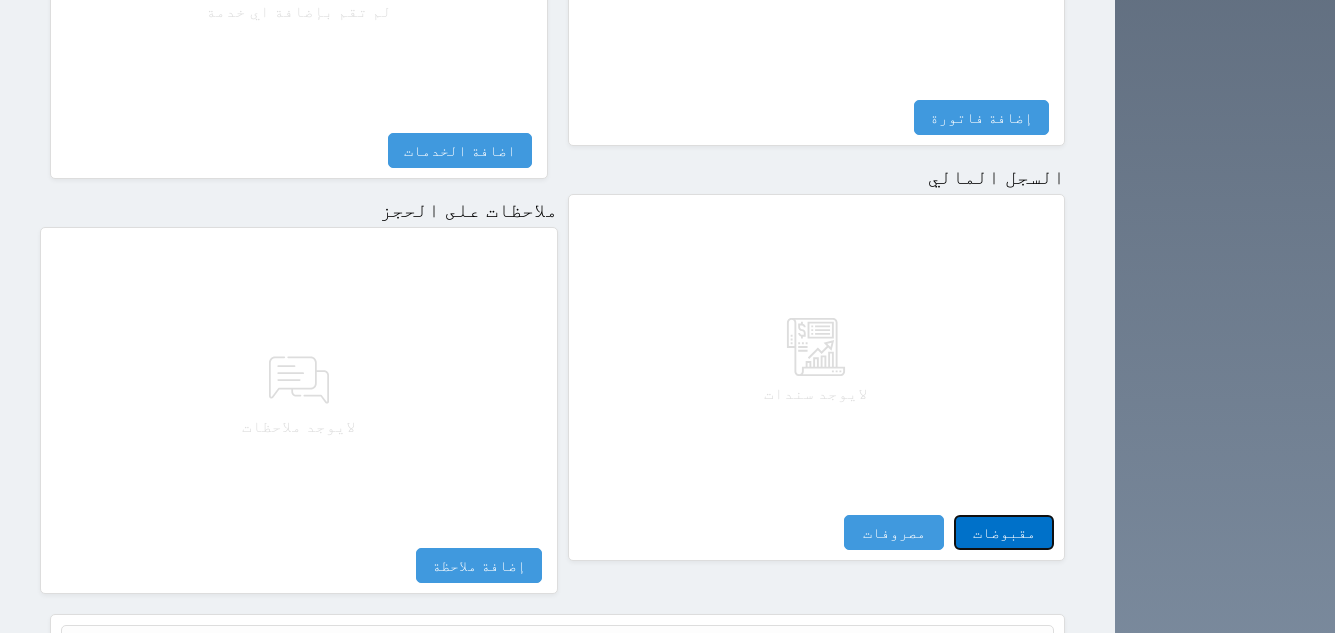click on "مقبوضات" at bounding box center [1004, 532] 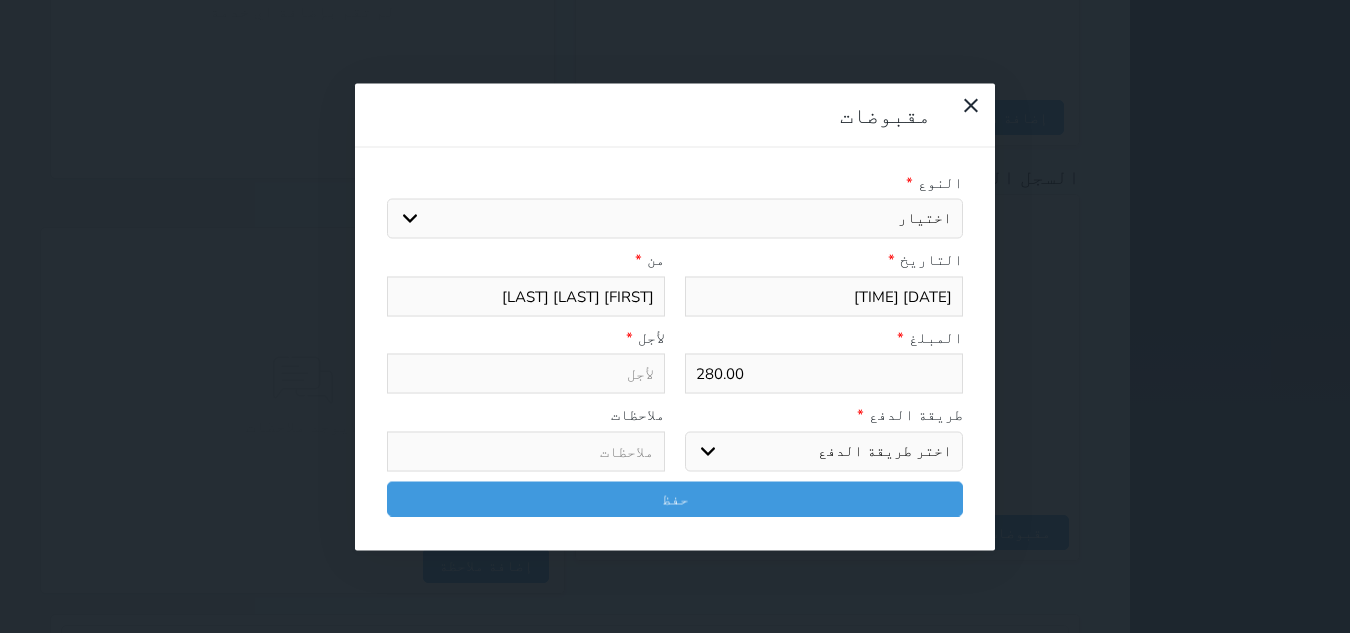 drag, startPoint x: 903, startPoint y: 128, endPoint x: 909, endPoint y: 146, distance: 18.973665 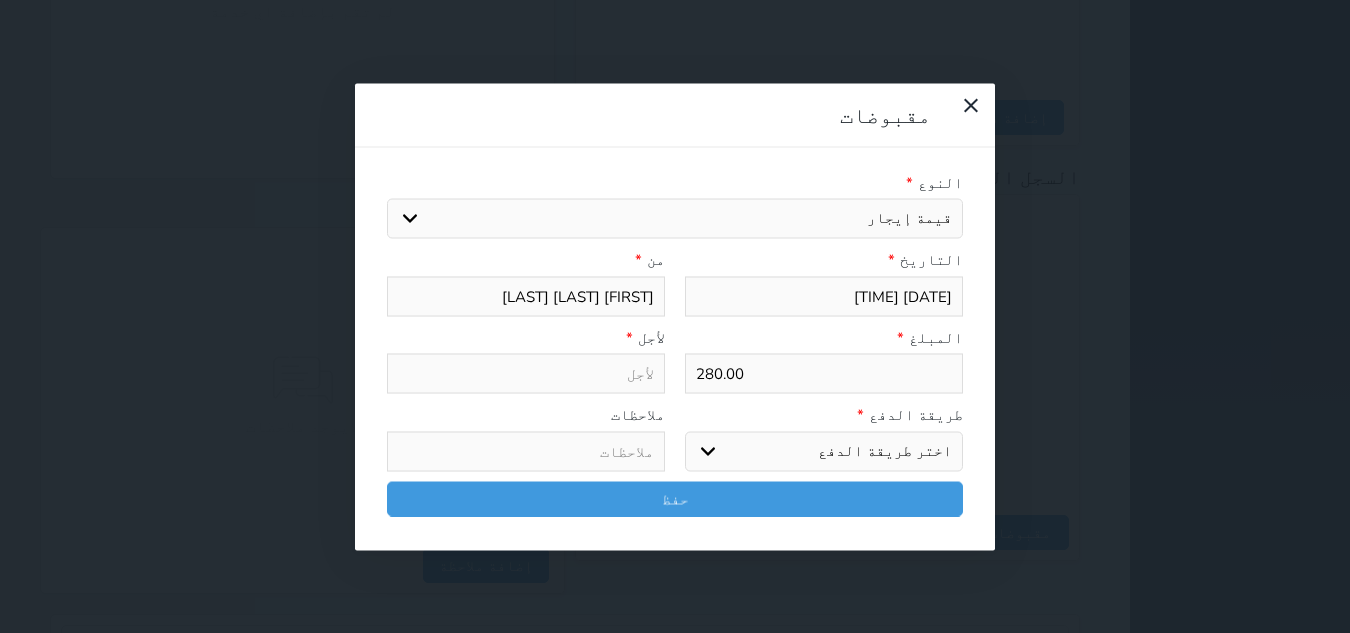 click on "اختيار   مقبوضات عامة قيمة إيجار فواتير تامين عربون لا ينطبق آخر مغسلة واي فاي - الإنترنت مواقف السيارات طعام الأغذية والمشروبات مشروبات المشروبات الباردة المشروبات الساخنة الإفطار غداء عشاء مخبز و كعك حمام سباحة الصالة الرياضية سبا و خدمات الجمال اختيار وإسقاط (خدمات النقل) ميني بار كابل - تلفزيون سرير إضافي تصفيف الشعر التسوق خدمات الجولات السياحية المنظمة خدمات الدليل السياحي" at bounding box center (675, 219) 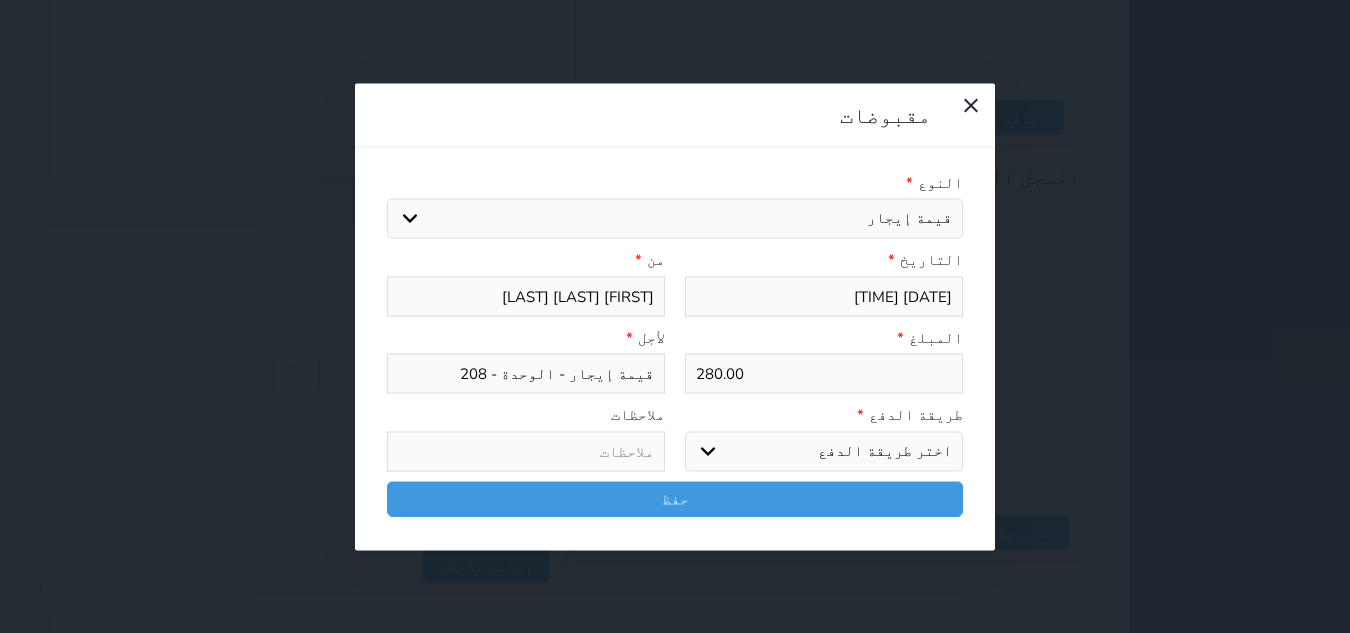 click on "اختر طريقة الدفع   دفع نقدى   تحويل بنكى   مدى   بطاقة ائتمان   آجل" at bounding box center (824, 451) 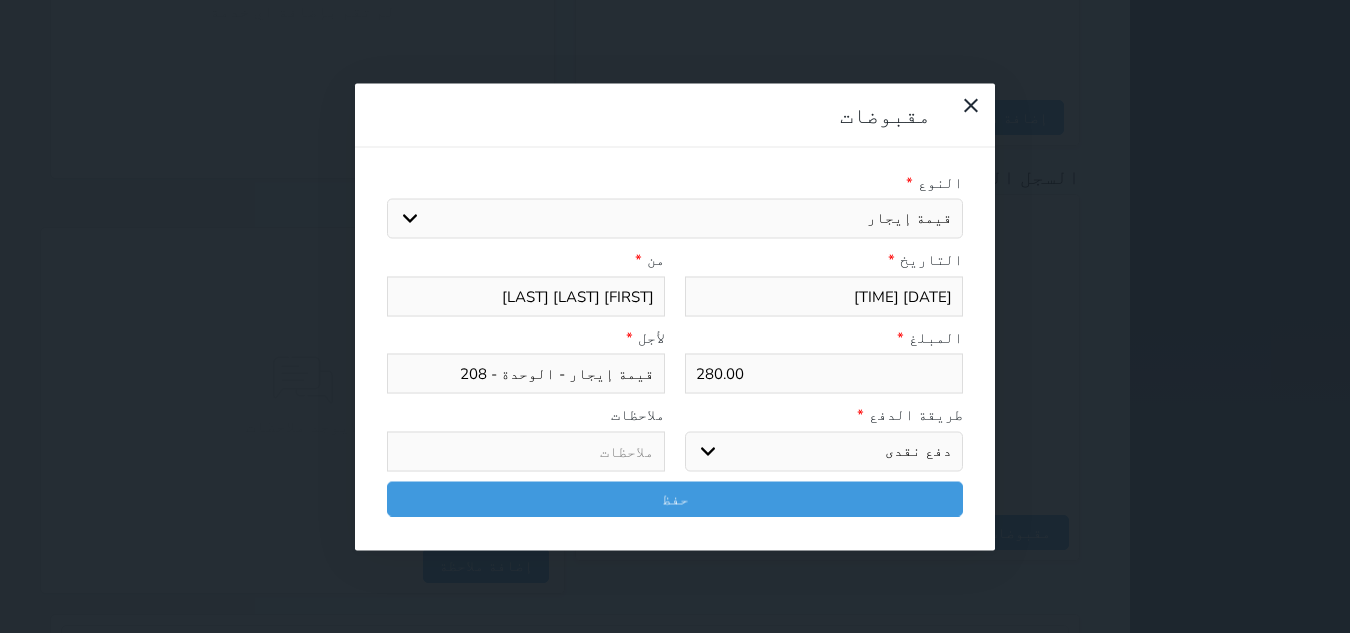 click on "اختر طريقة الدفع   دفع نقدى   تحويل بنكى   مدى   بطاقة ائتمان   آجل" at bounding box center (824, 451) 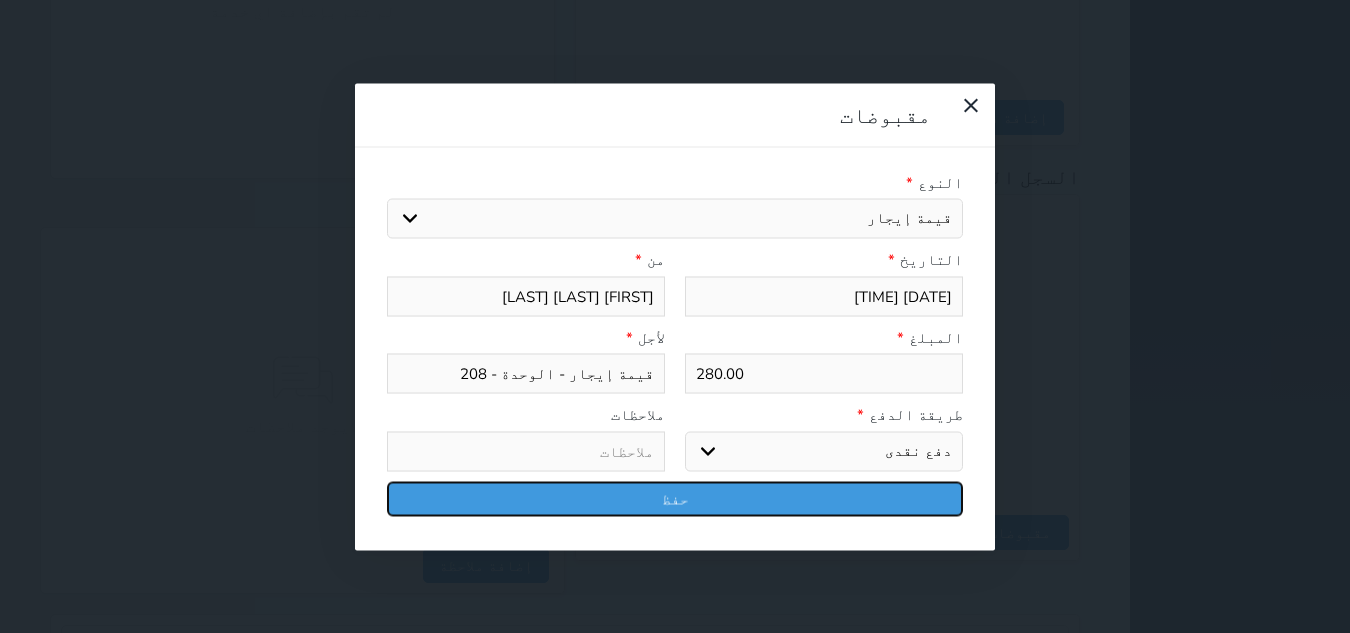 click on "حفظ" at bounding box center [675, 498] 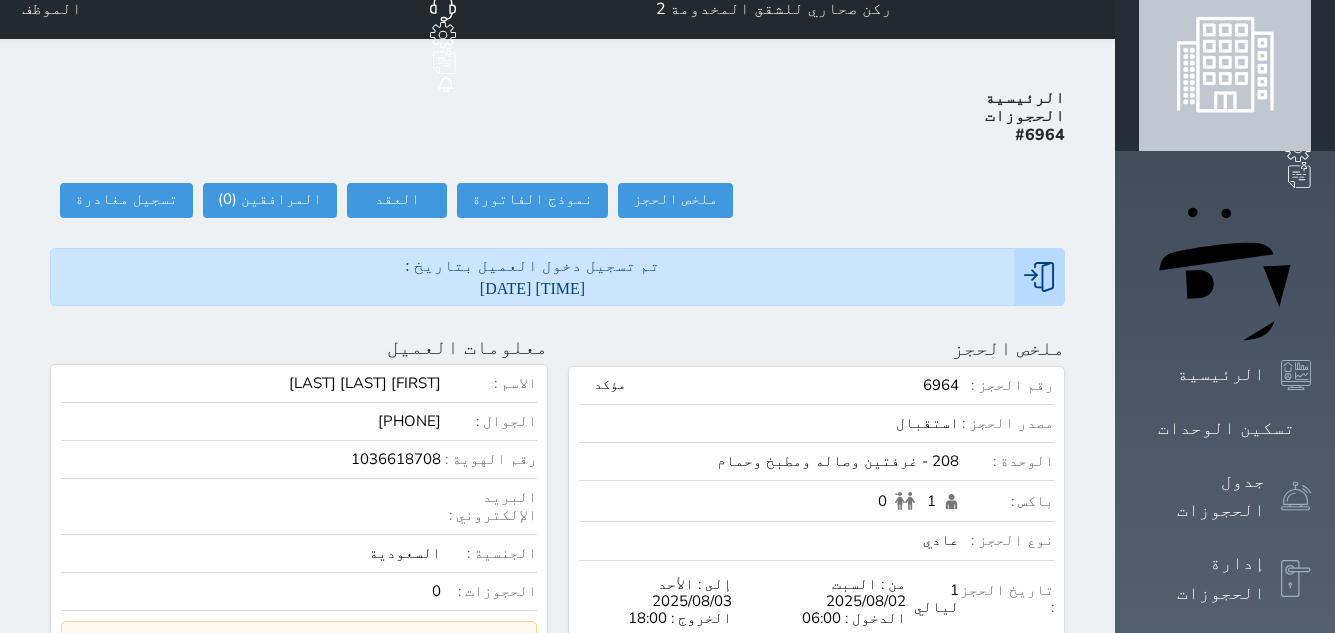 scroll, scrollTop: 0, scrollLeft: 0, axis: both 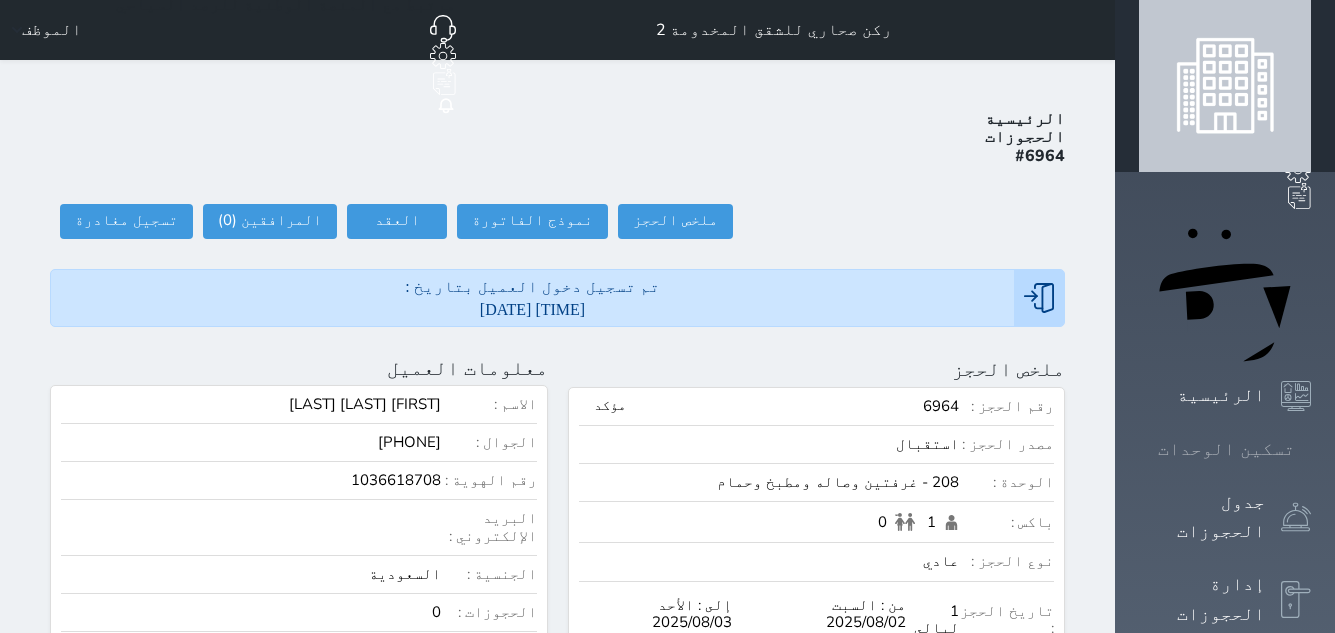 click at bounding box center [1311, 449] 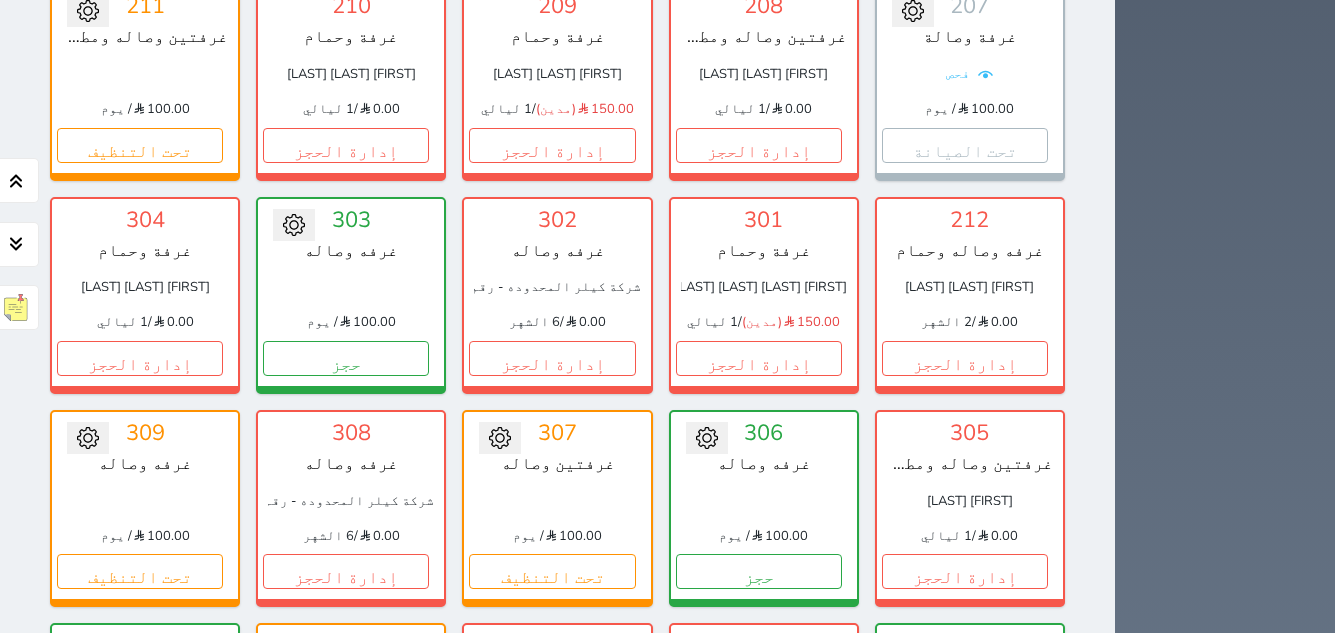 scroll, scrollTop: 978, scrollLeft: 0, axis: vertical 